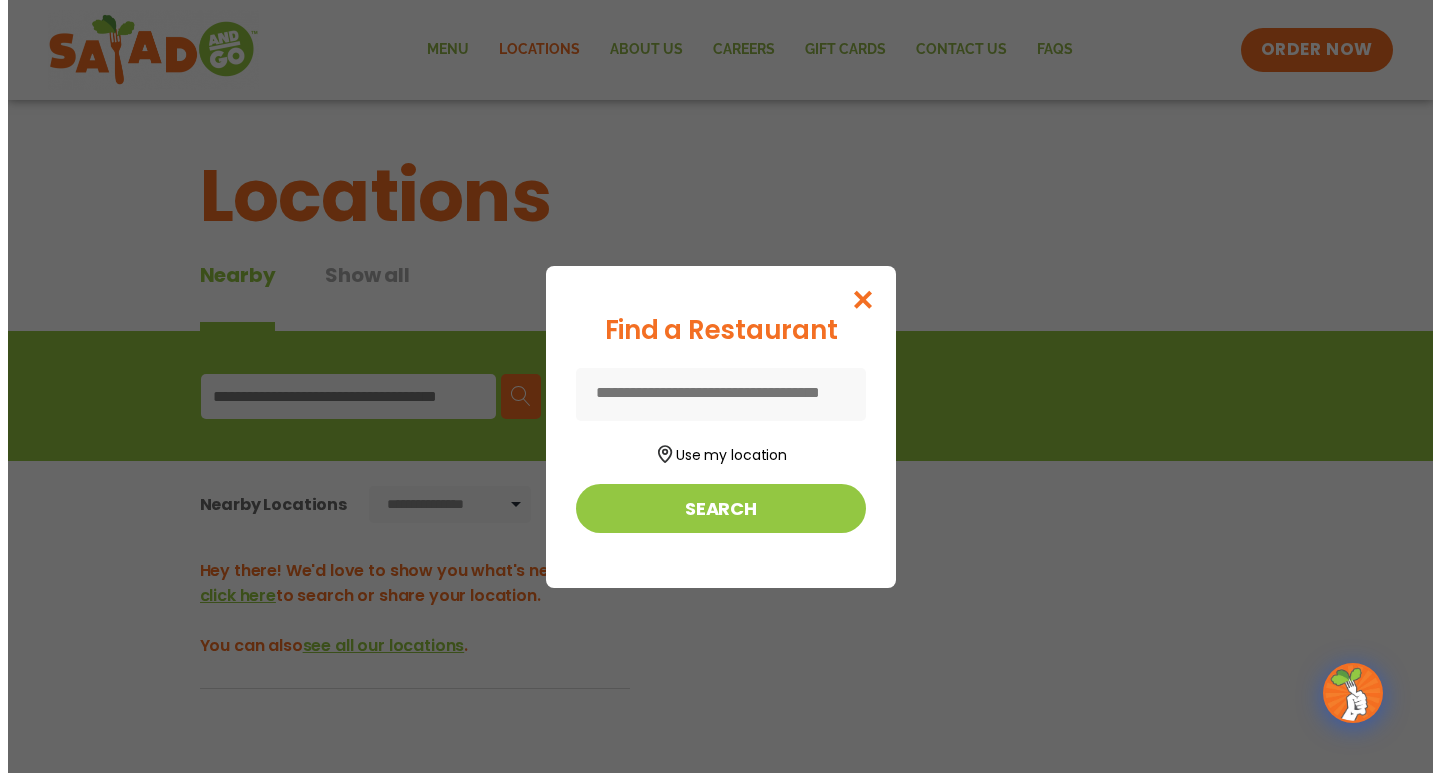 scroll, scrollTop: 0, scrollLeft: 0, axis: both 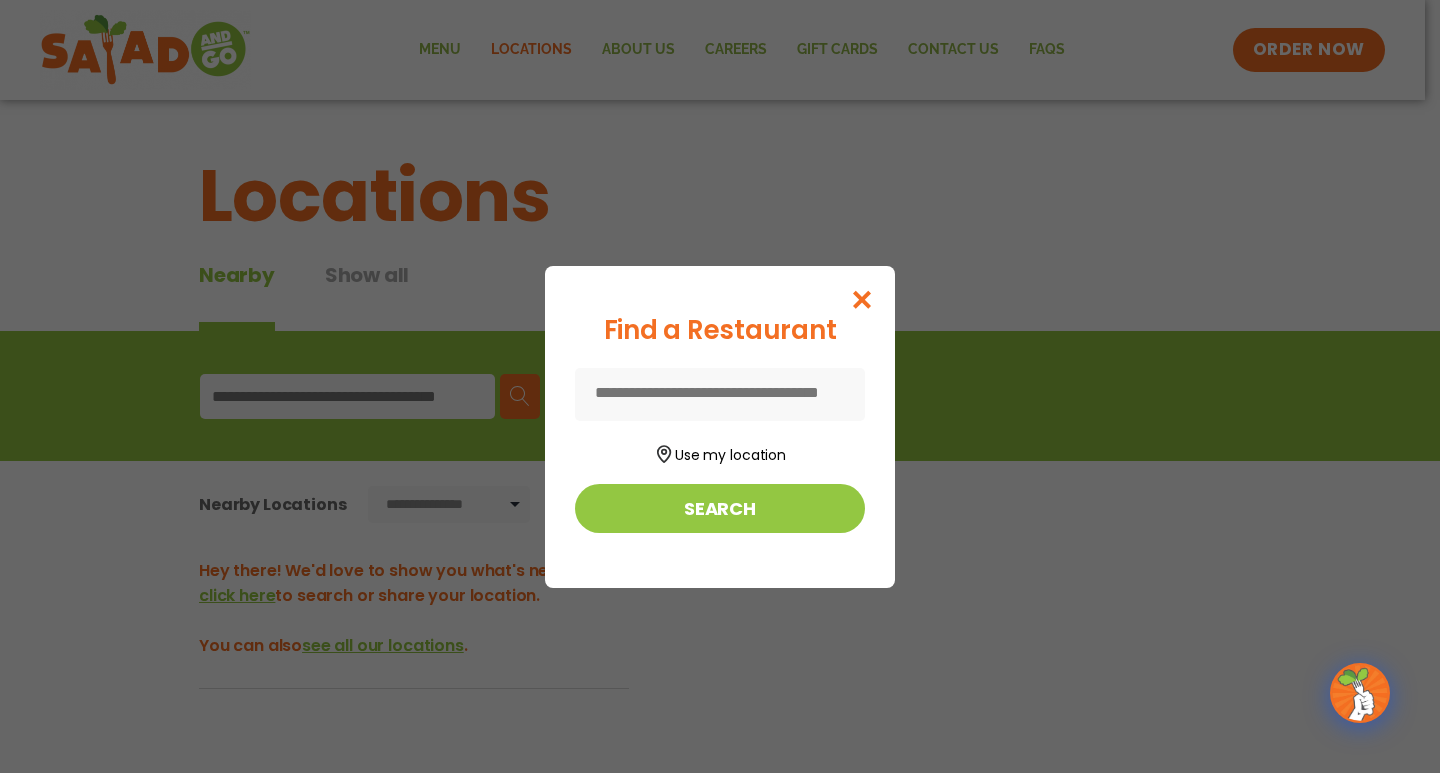 click on "Find a Restaurant        Use my location       Search" at bounding box center (720, 386) 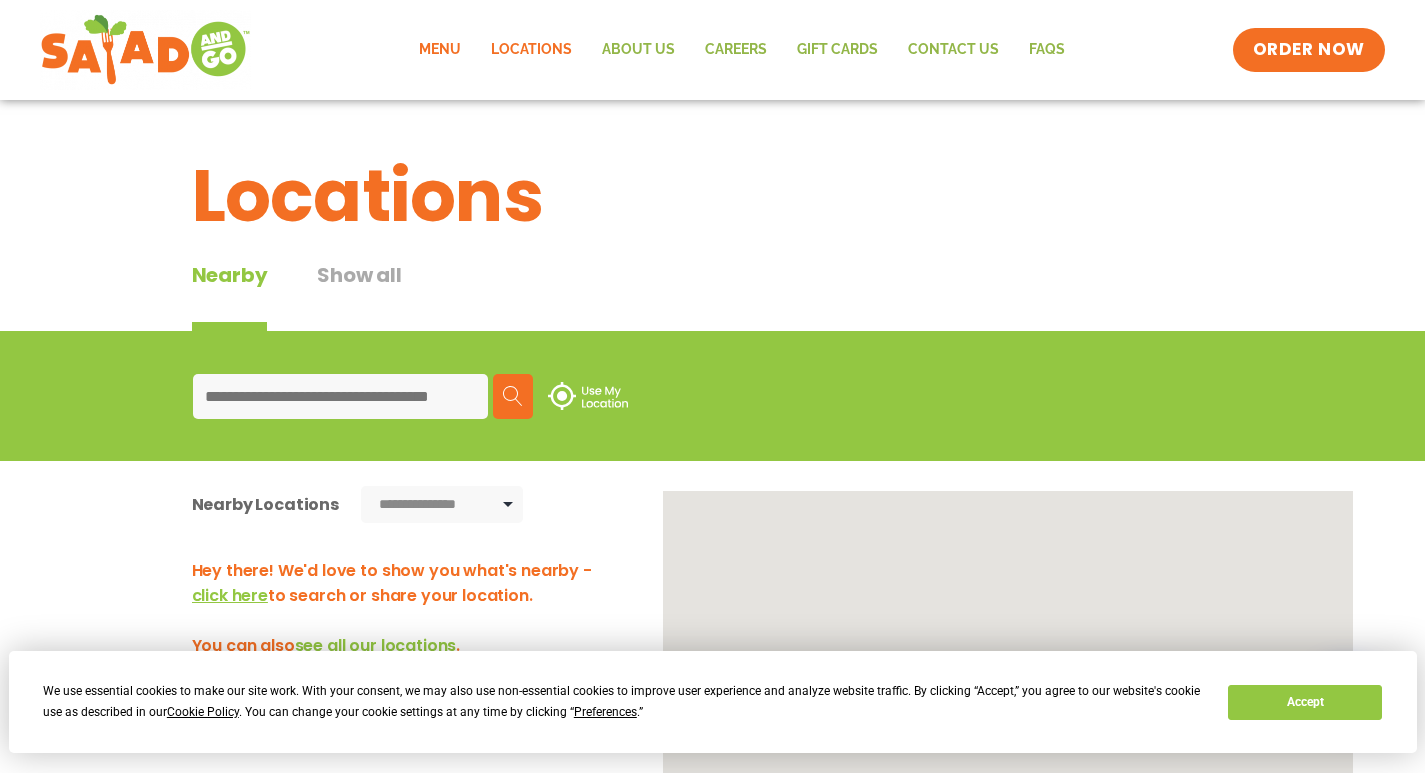 click on "Menu" 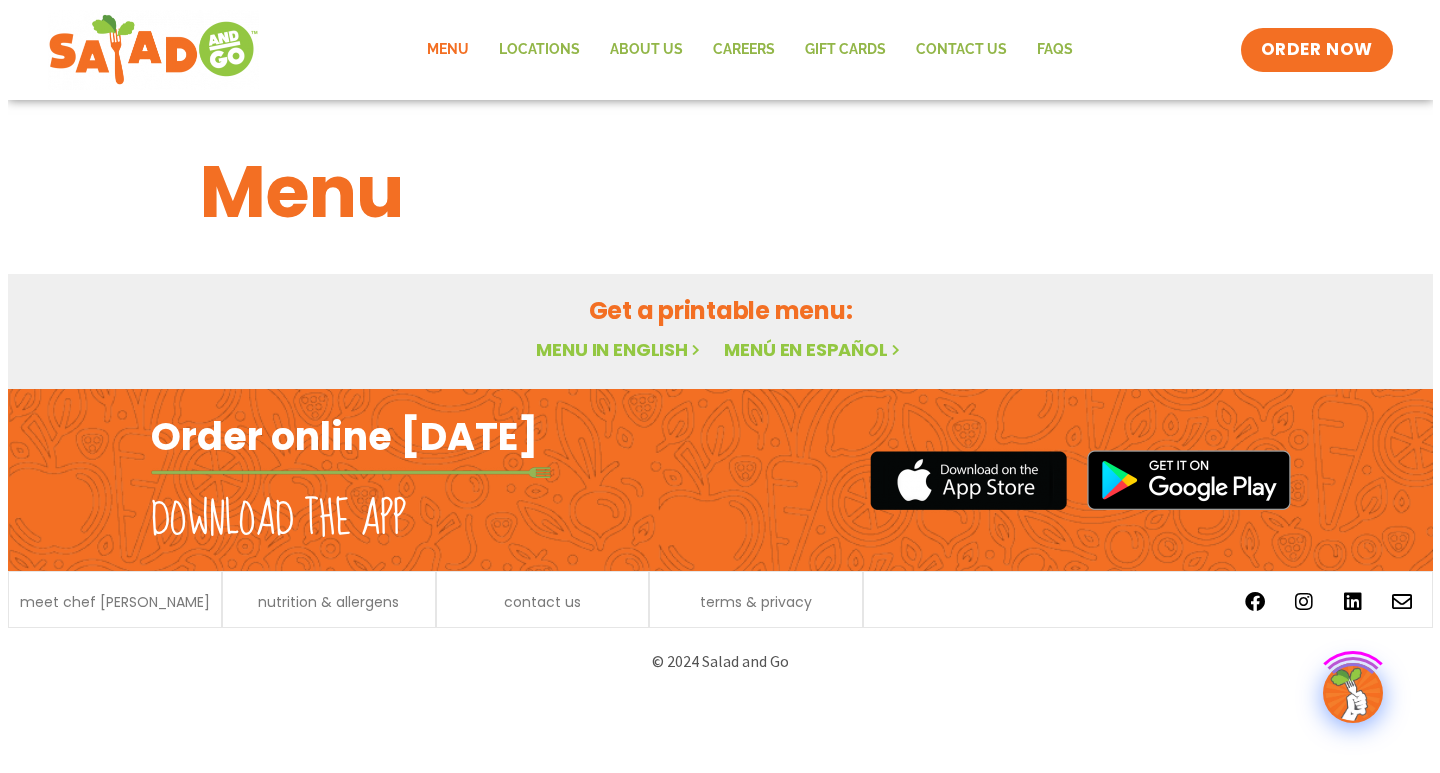 scroll, scrollTop: 0, scrollLeft: 0, axis: both 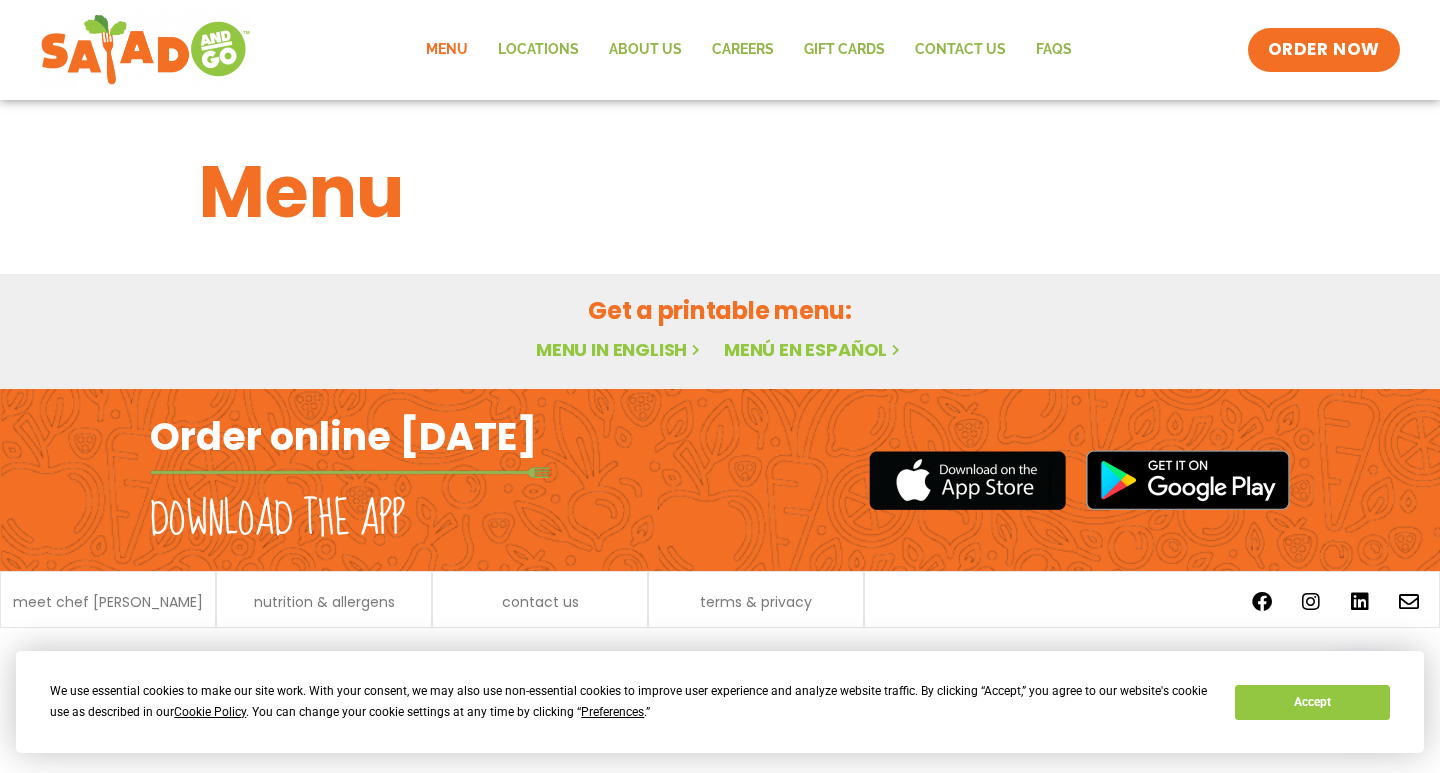 click on "Menu in English" at bounding box center [620, 349] 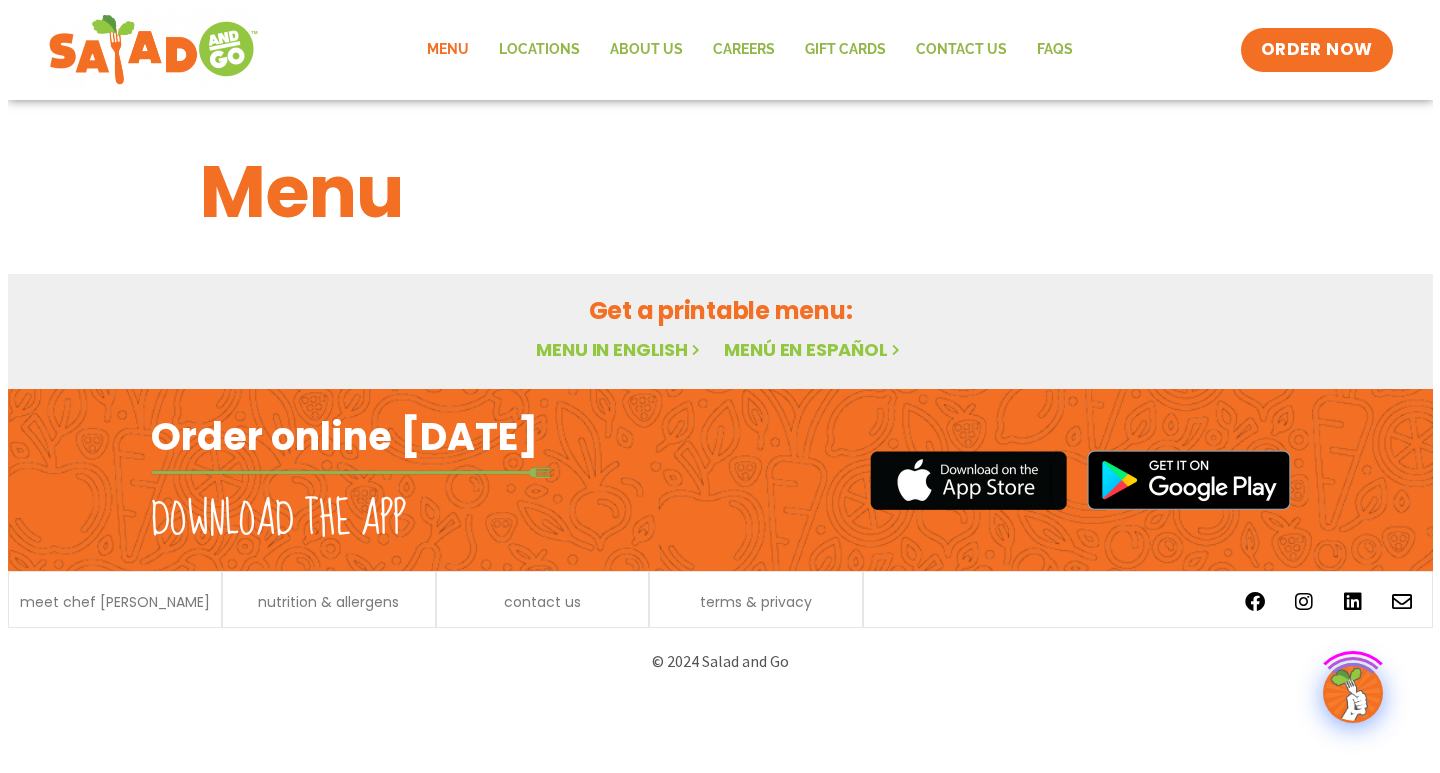 scroll, scrollTop: 0, scrollLeft: 0, axis: both 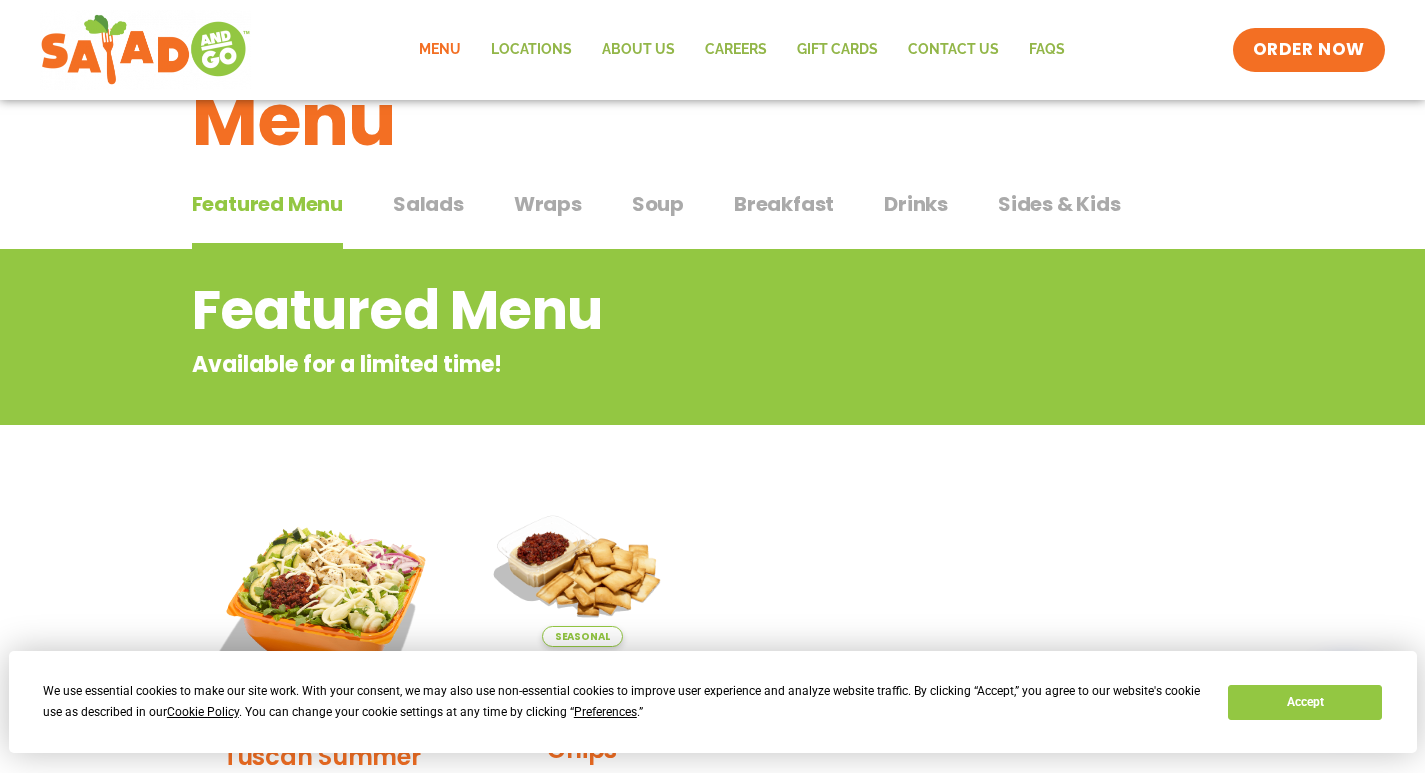 click on "Salads" at bounding box center (428, 204) 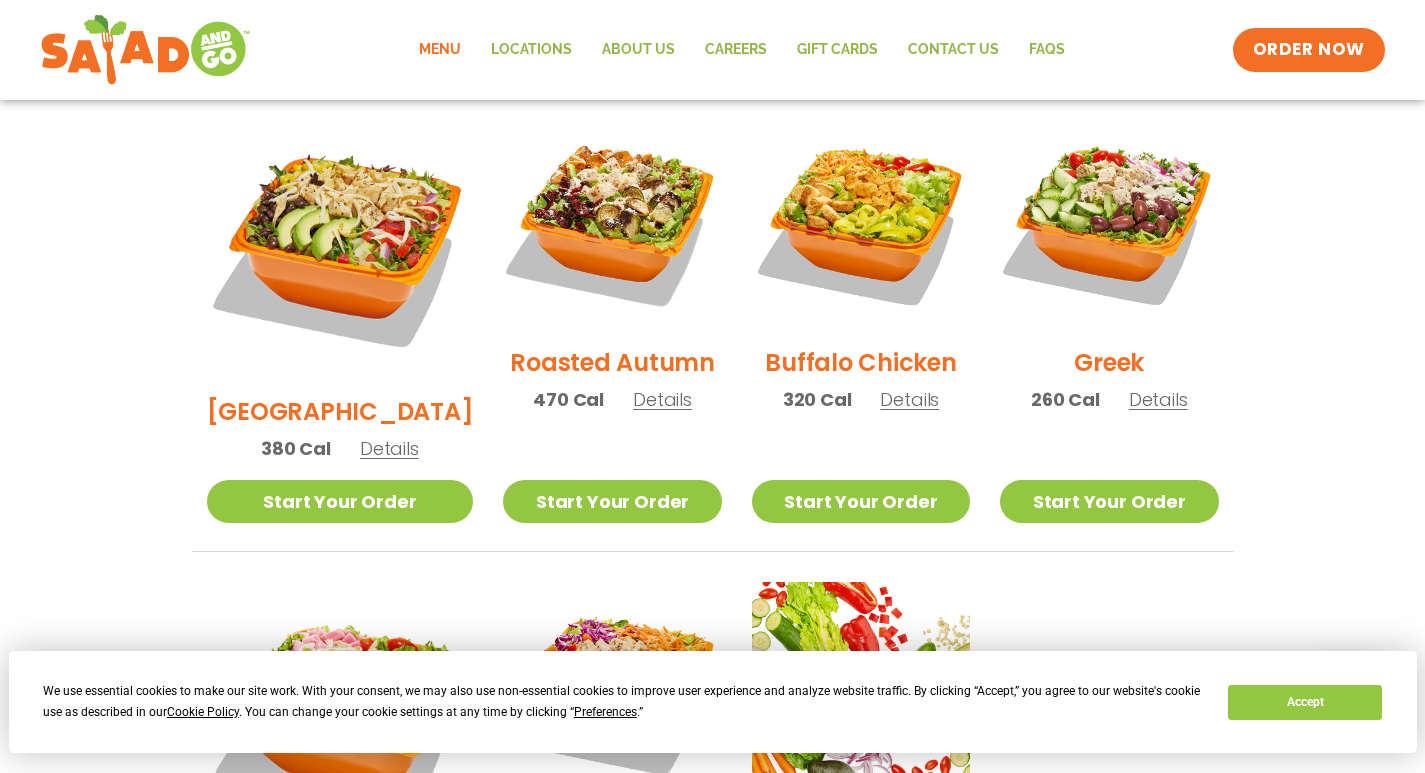 scroll, scrollTop: 972, scrollLeft: 0, axis: vertical 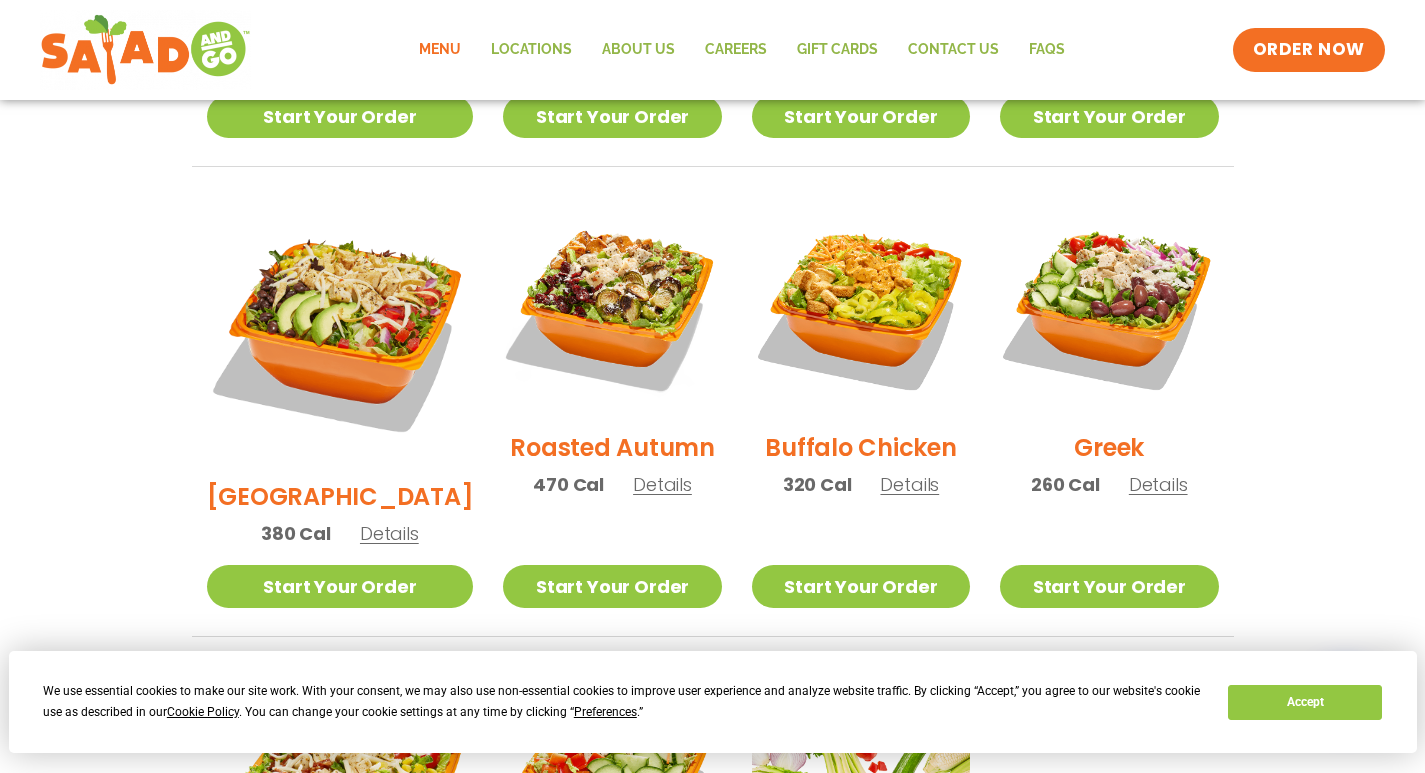 click on "Details" at bounding box center [1158, 484] 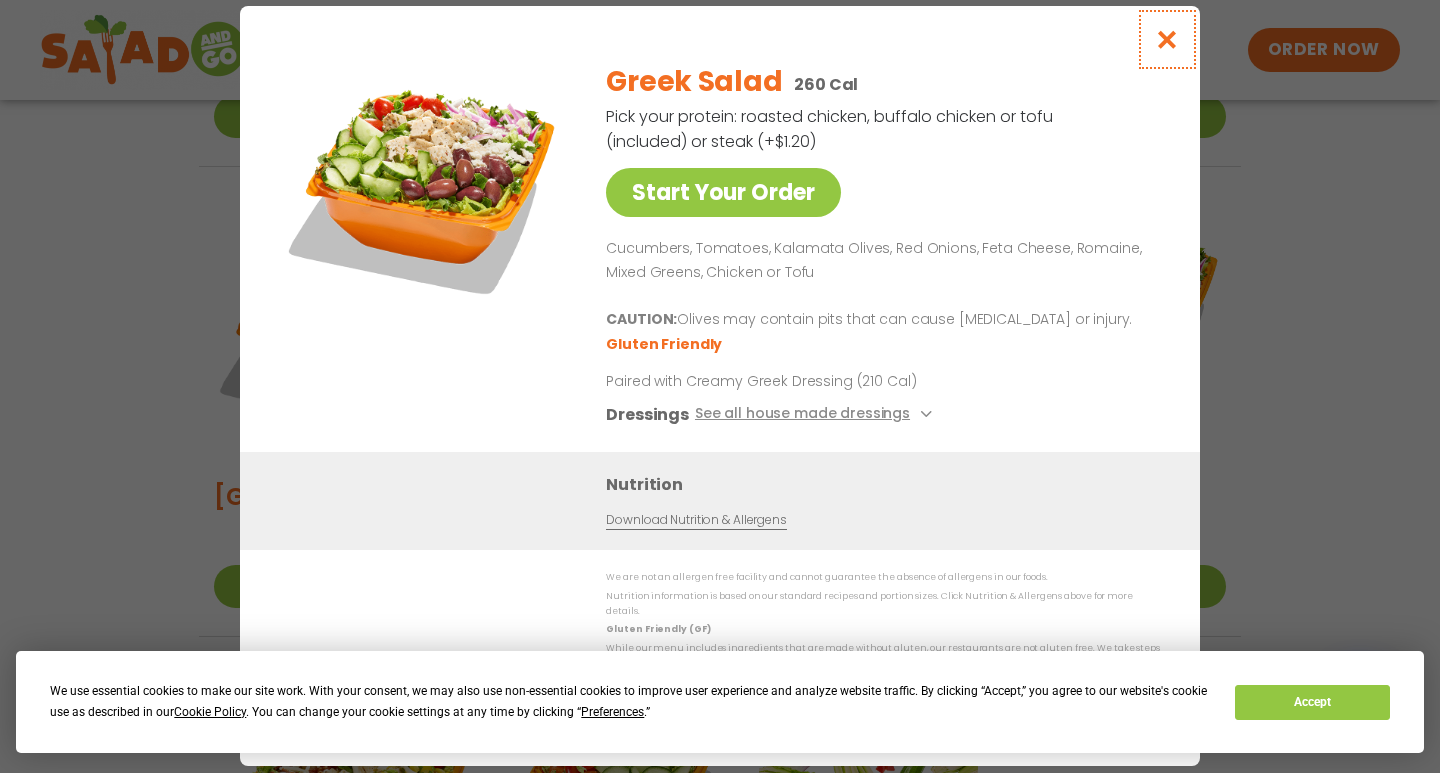 click at bounding box center [1167, 39] 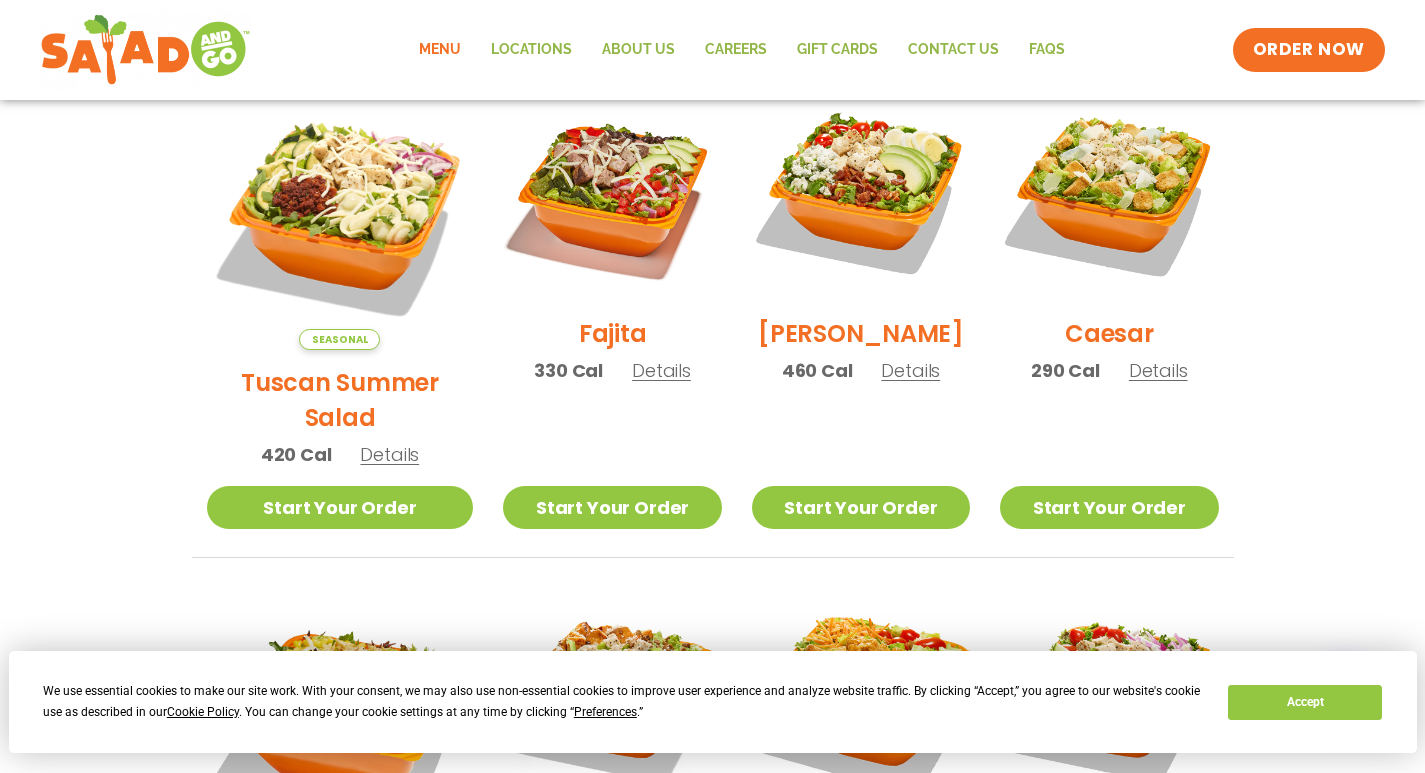 scroll, scrollTop: 472, scrollLeft: 0, axis: vertical 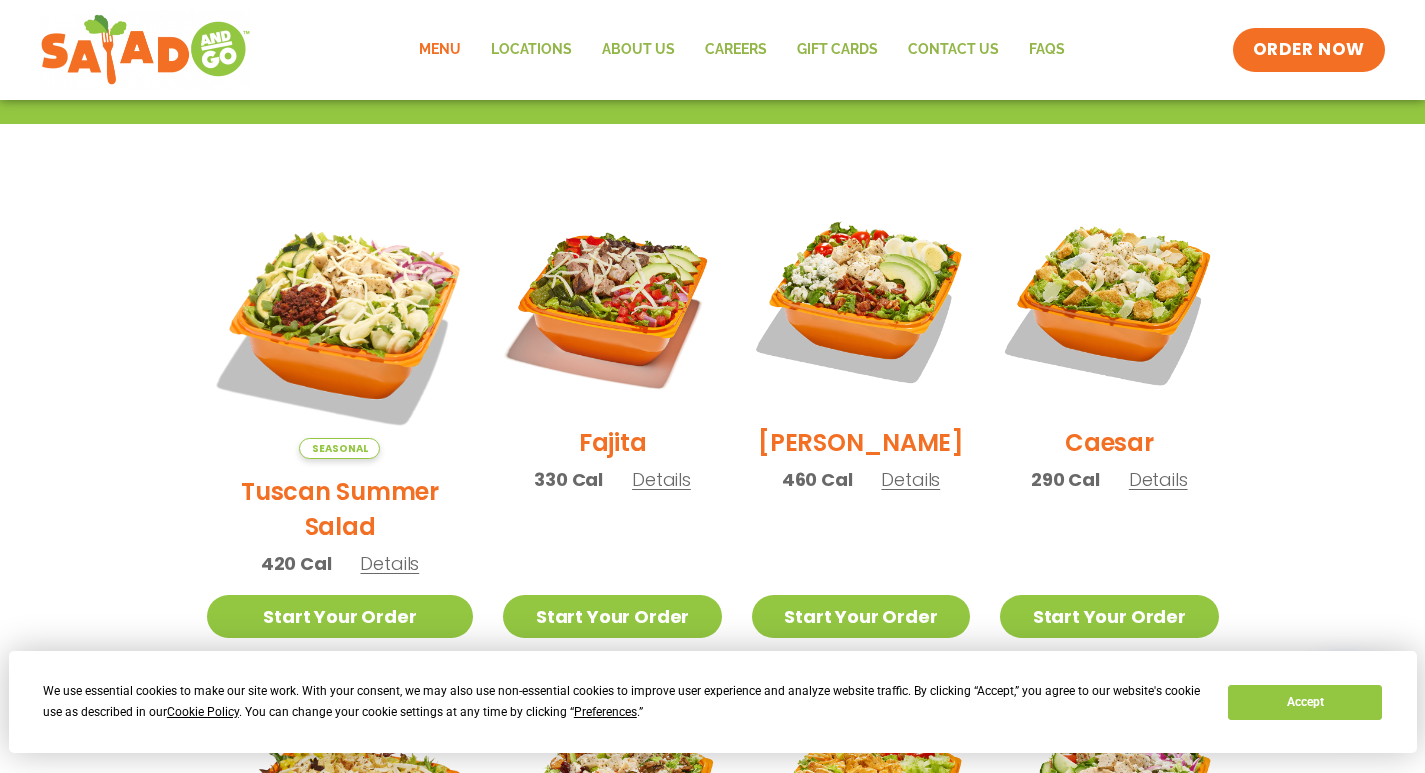 click on "Details" at bounding box center (389, 563) 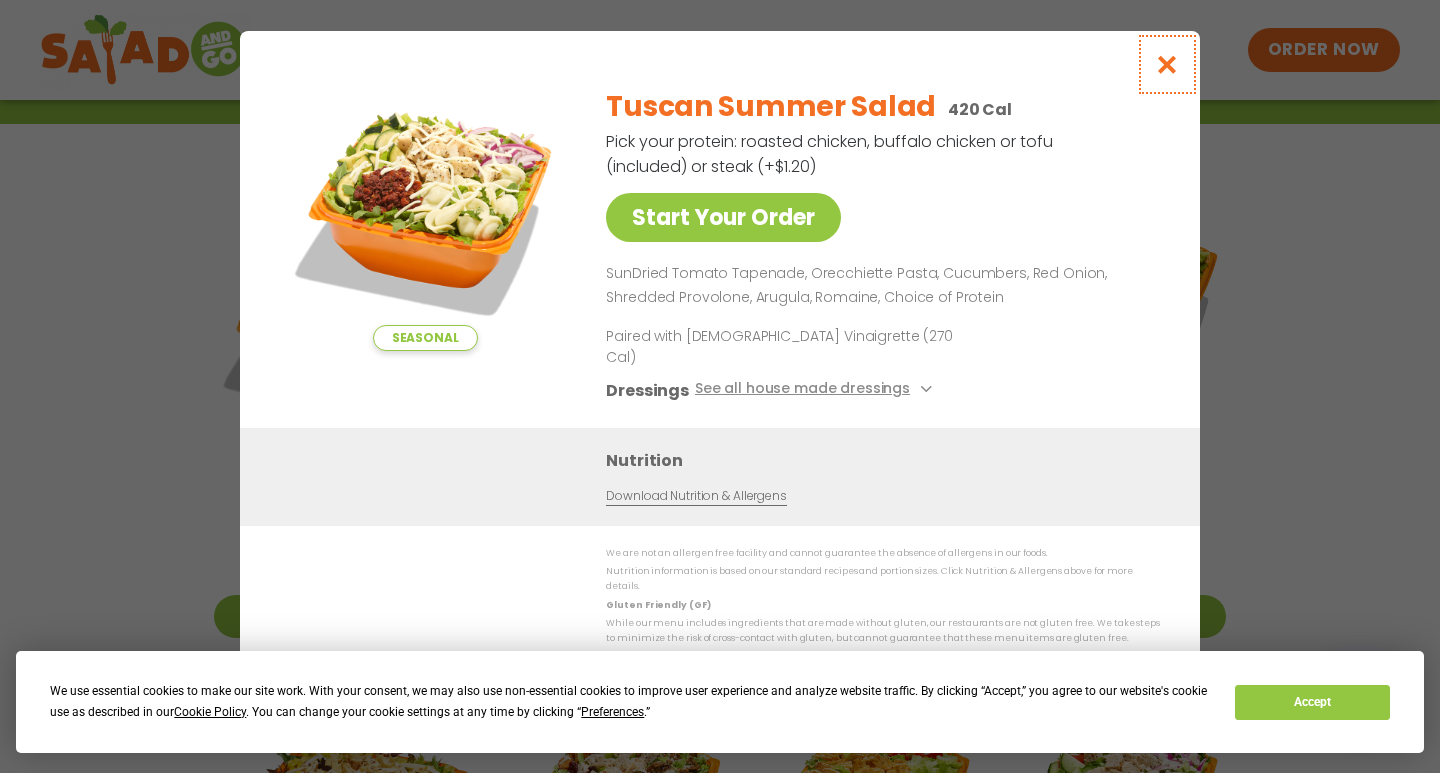click at bounding box center (1167, 64) 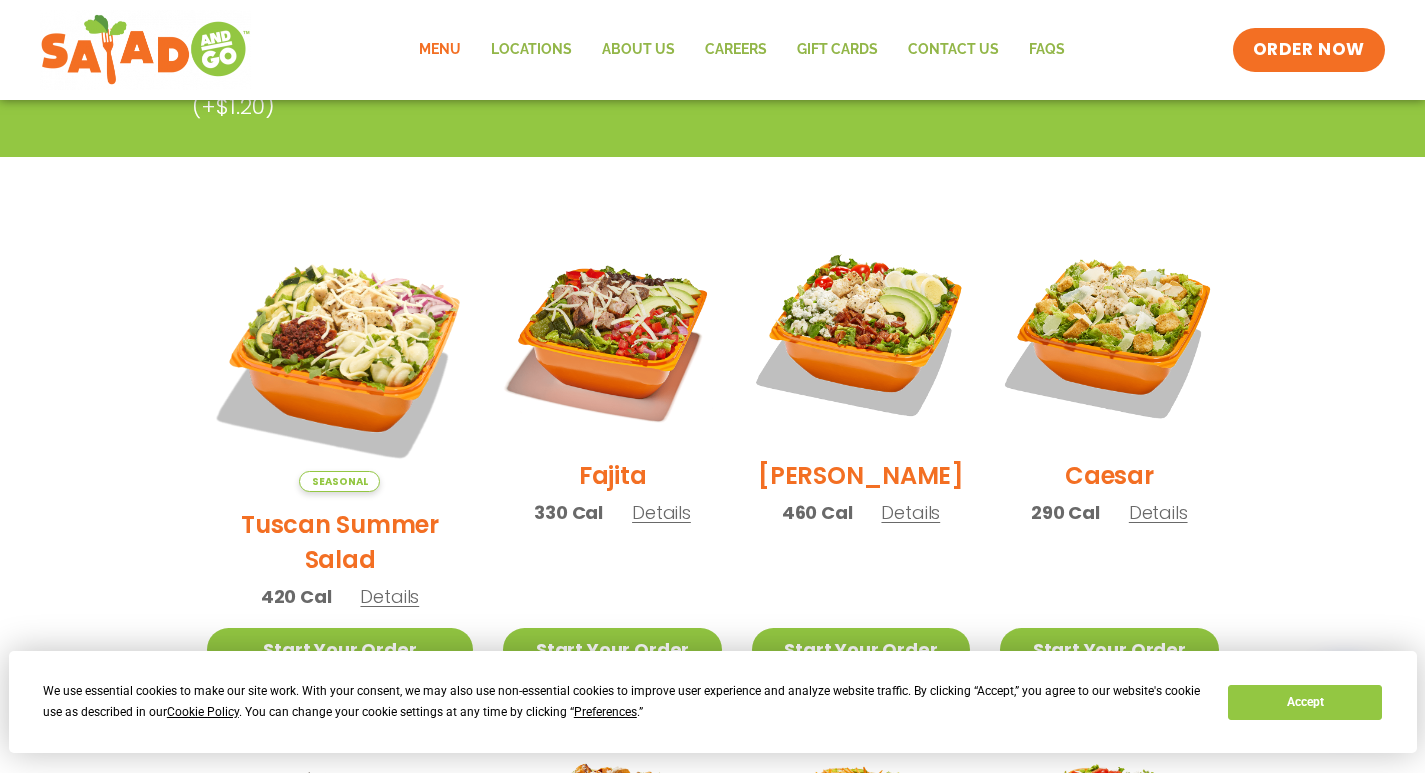 scroll, scrollTop: 438, scrollLeft: 0, axis: vertical 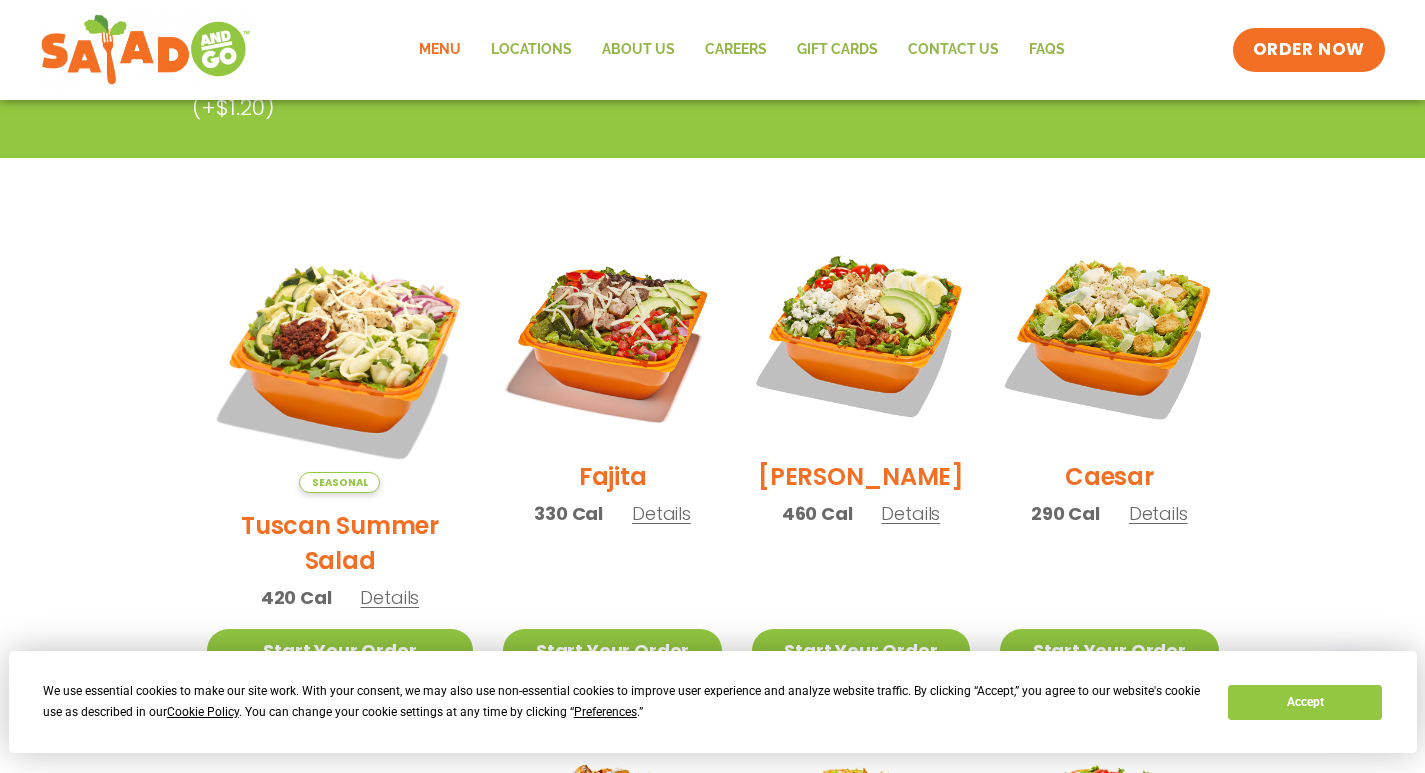 click on "Details" at bounding box center [910, 513] 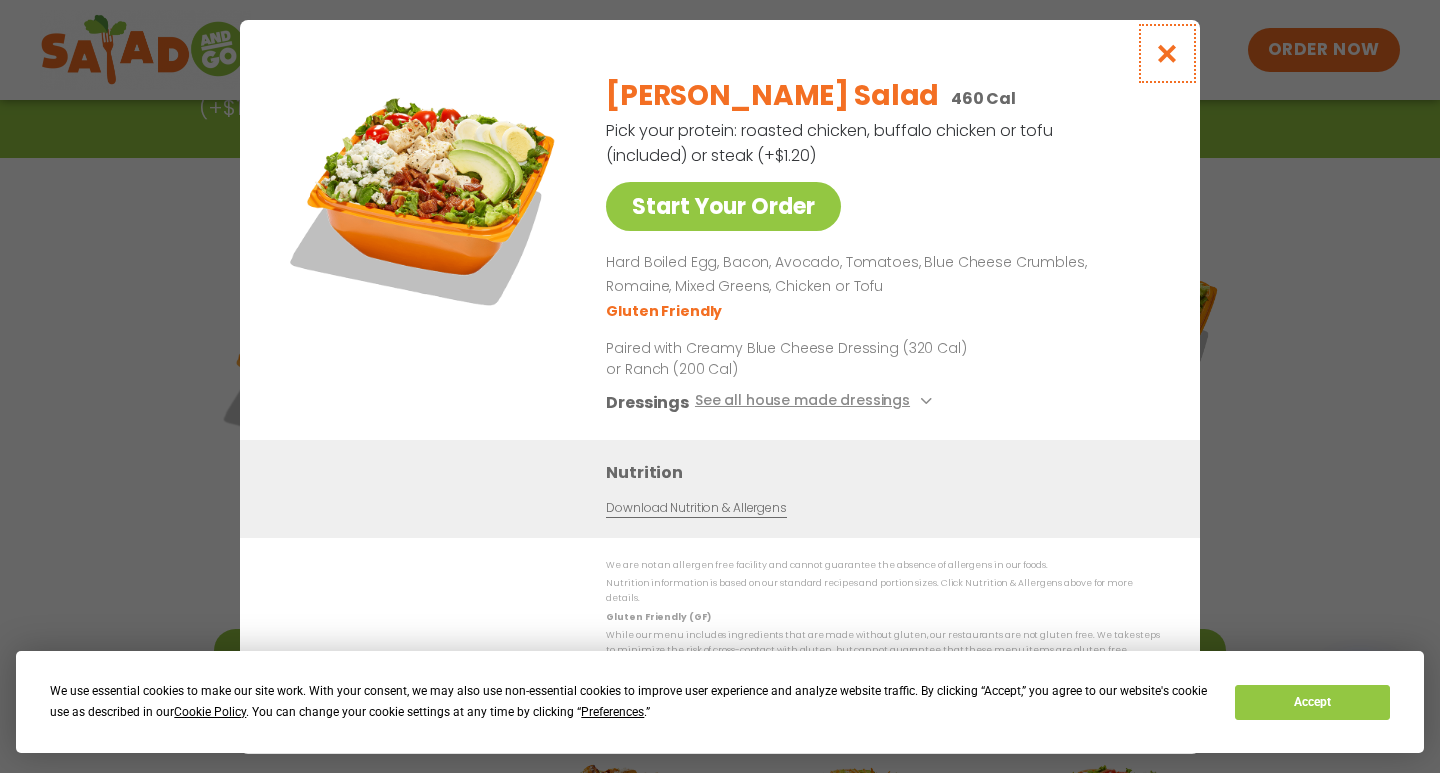 click at bounding box center [1167, 53] 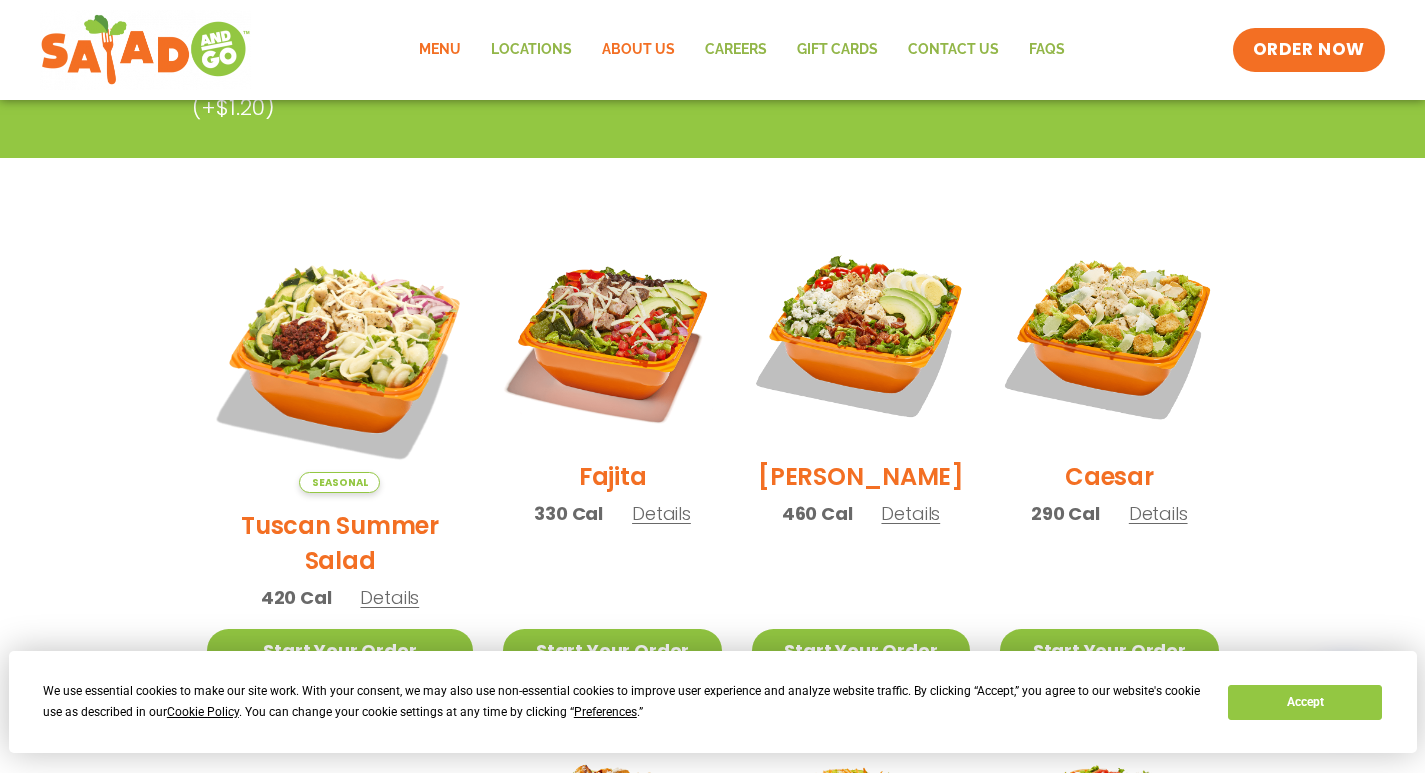 click on "About Us" 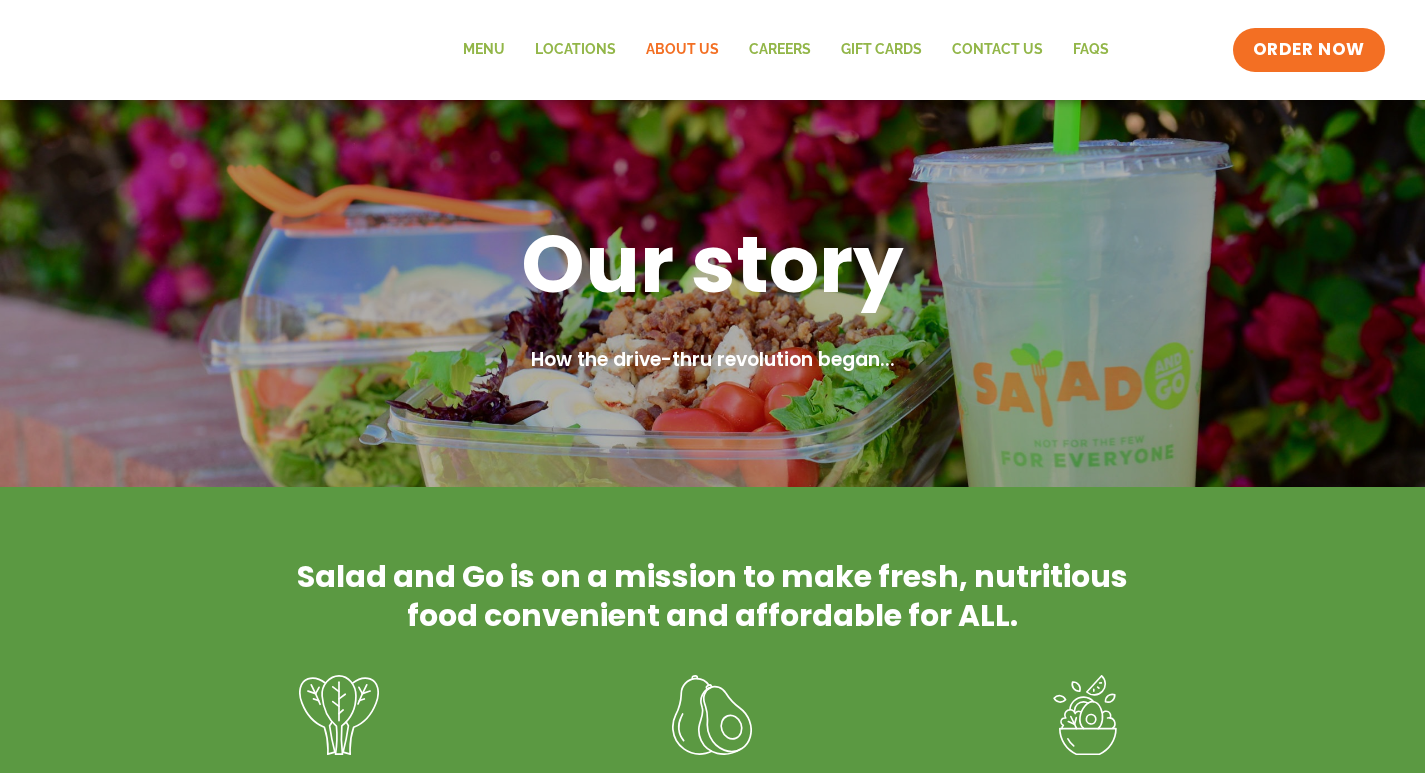 scroll, scrollTop: 0, scrollLeft: 0, axis: both 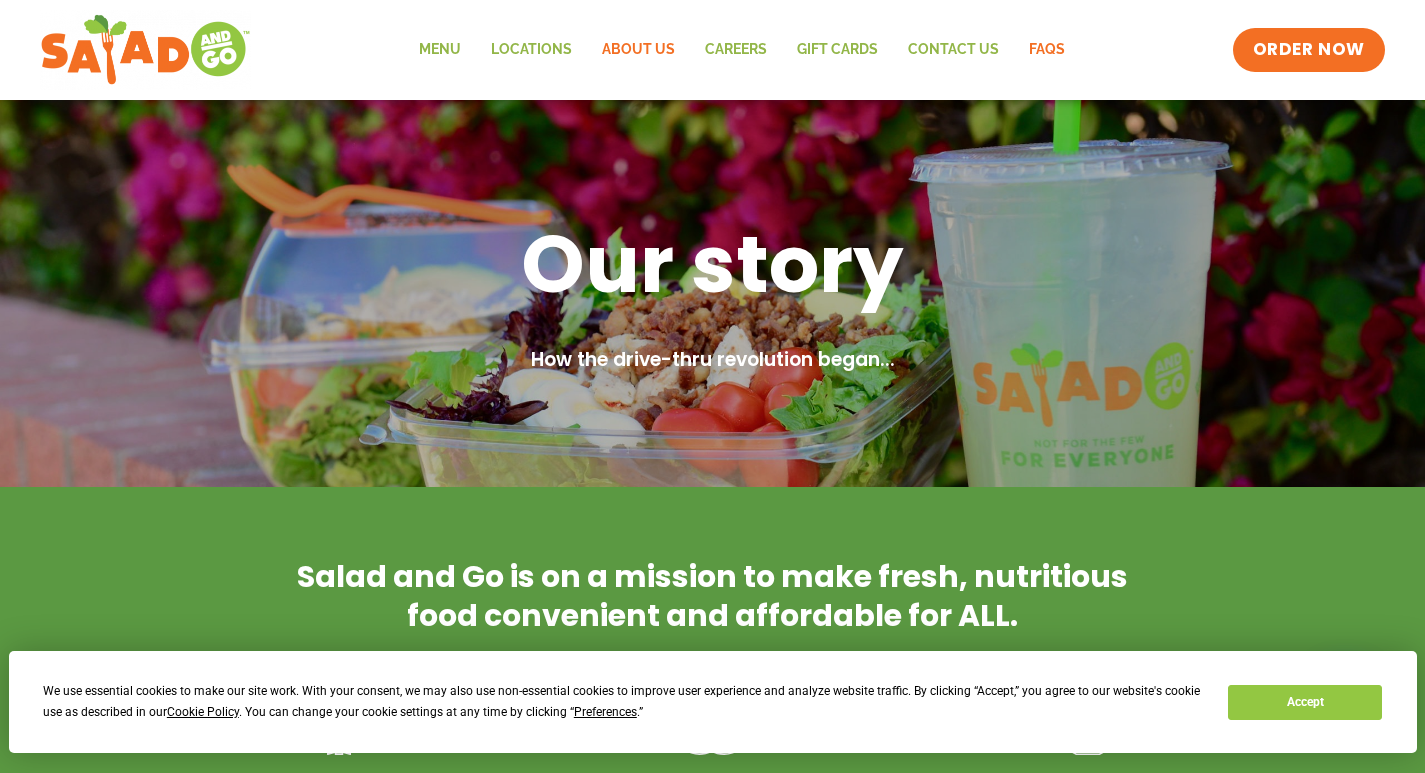 click on "FAQs" 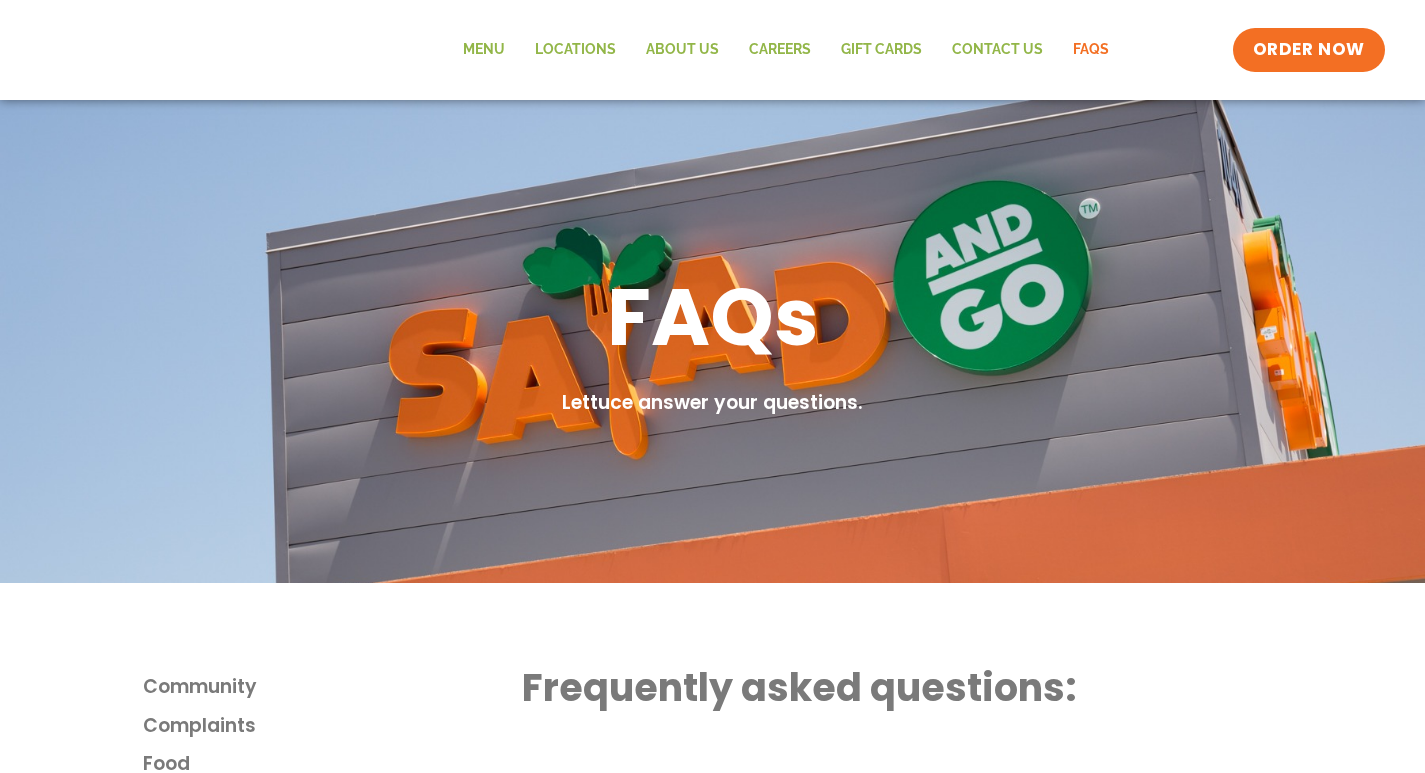 scroll, scrollTop: 0, scrollLeft: 0, axis: both 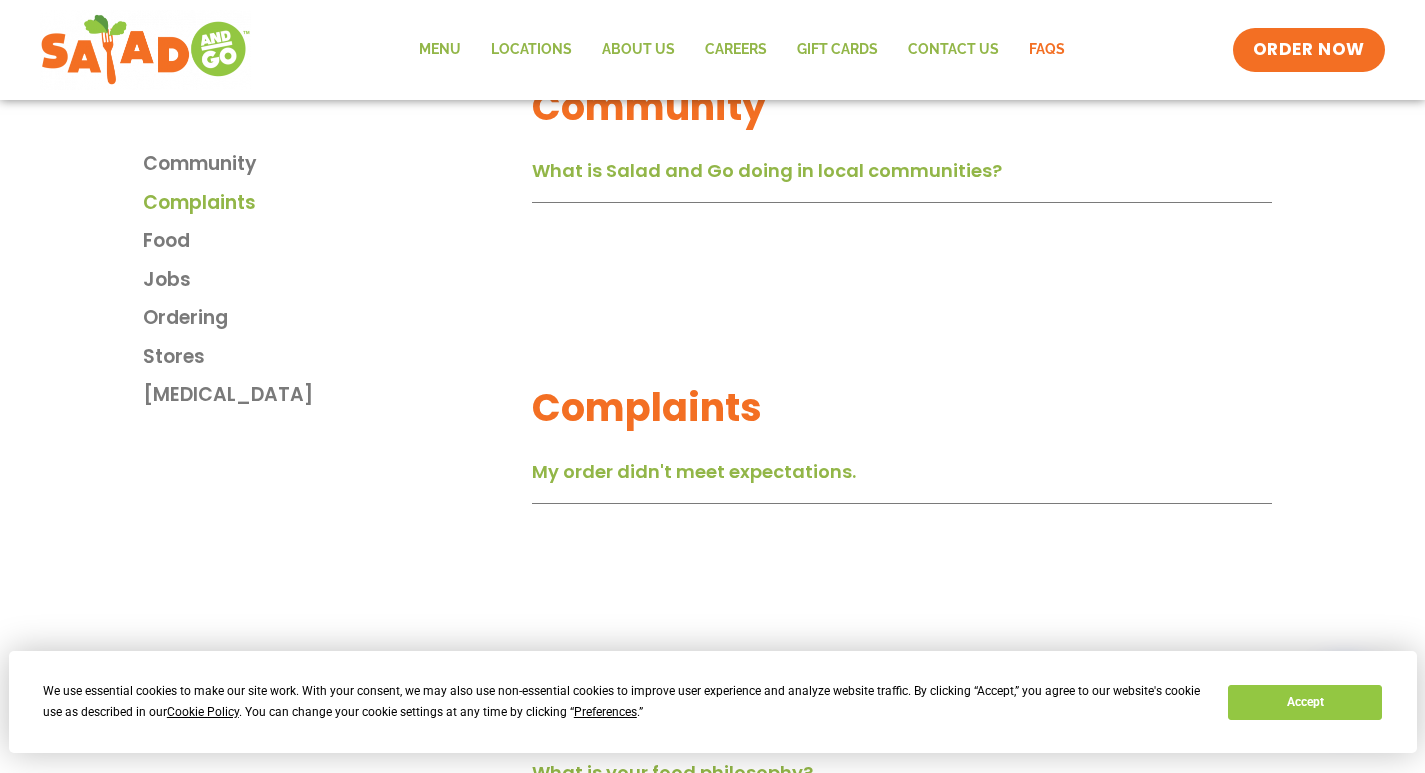 click on "Complaints" at bounding box center (199, 203) 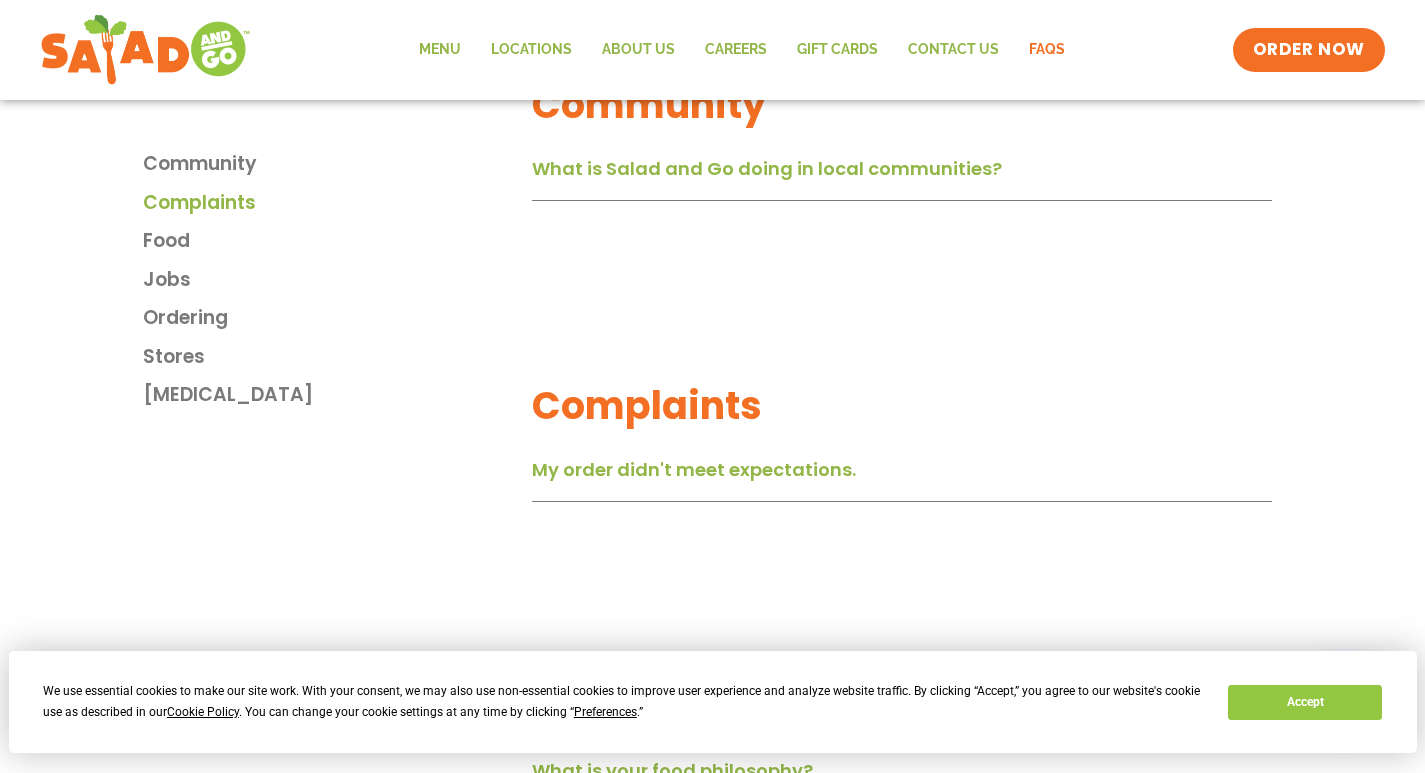 scroll, scrollTop: 1055, scrollLeft: 0, axis: vertical 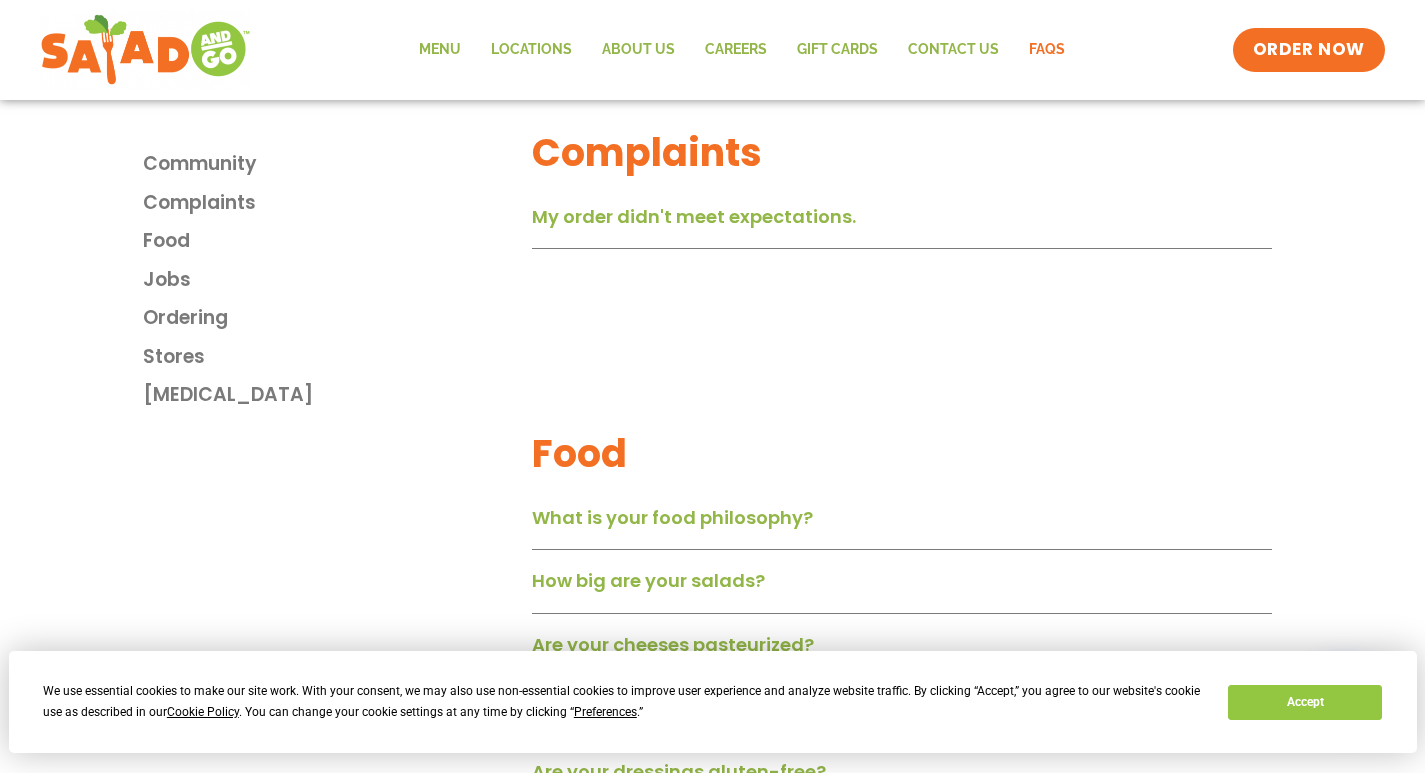 click on "My order didn't meet expectations." at bounding box center (694, 216) 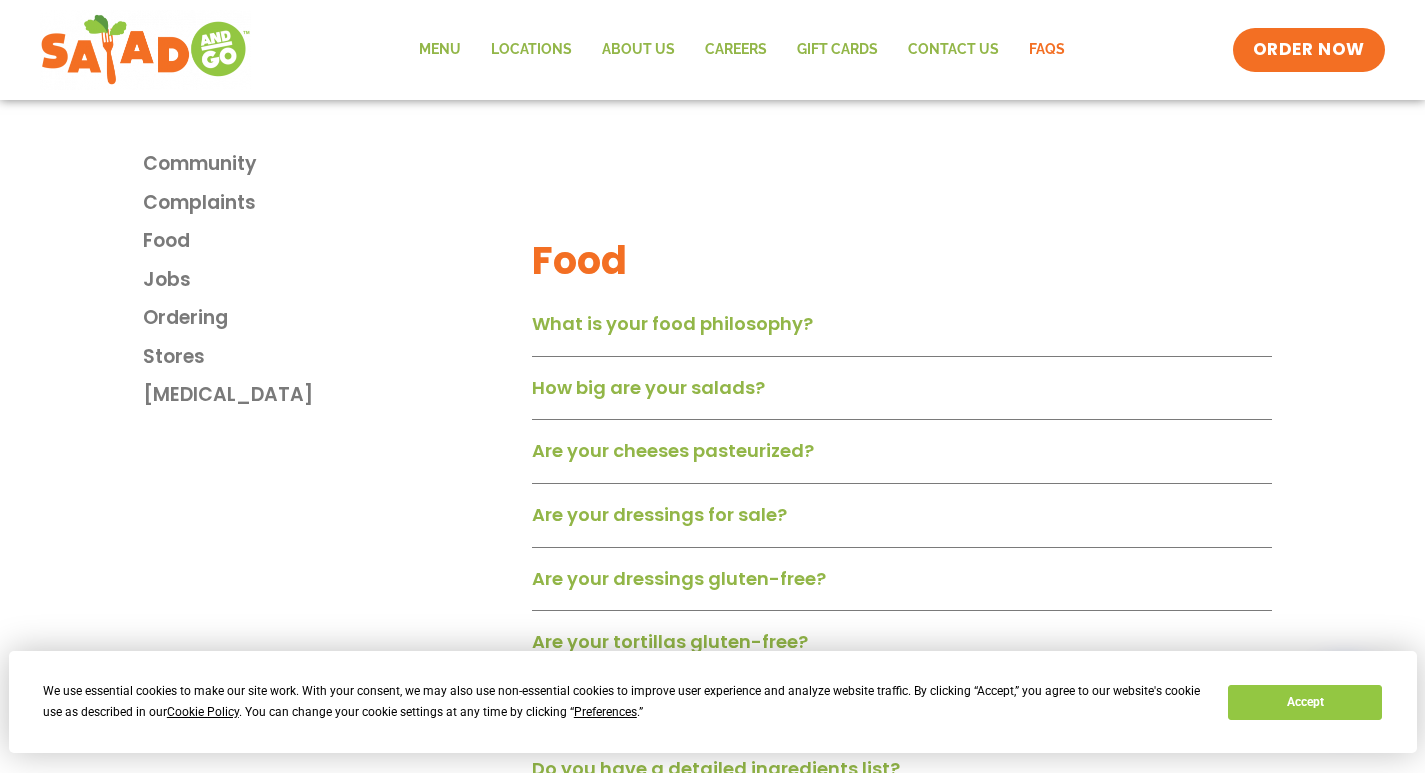 scroll, scrollTop: 1455, scrollLeft: 0, axis: vertical 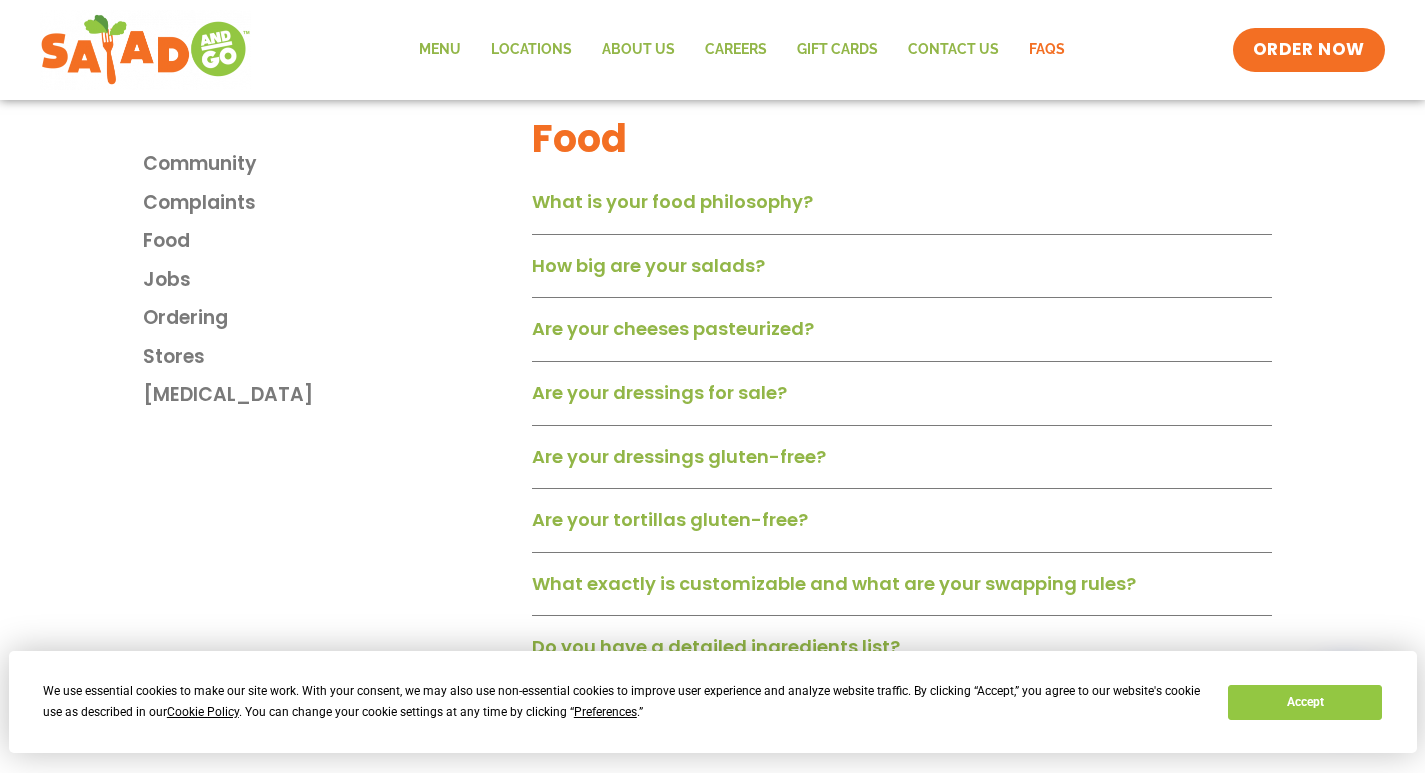 click on "Are your dressings for sale?" at bounding box center (659, 392) 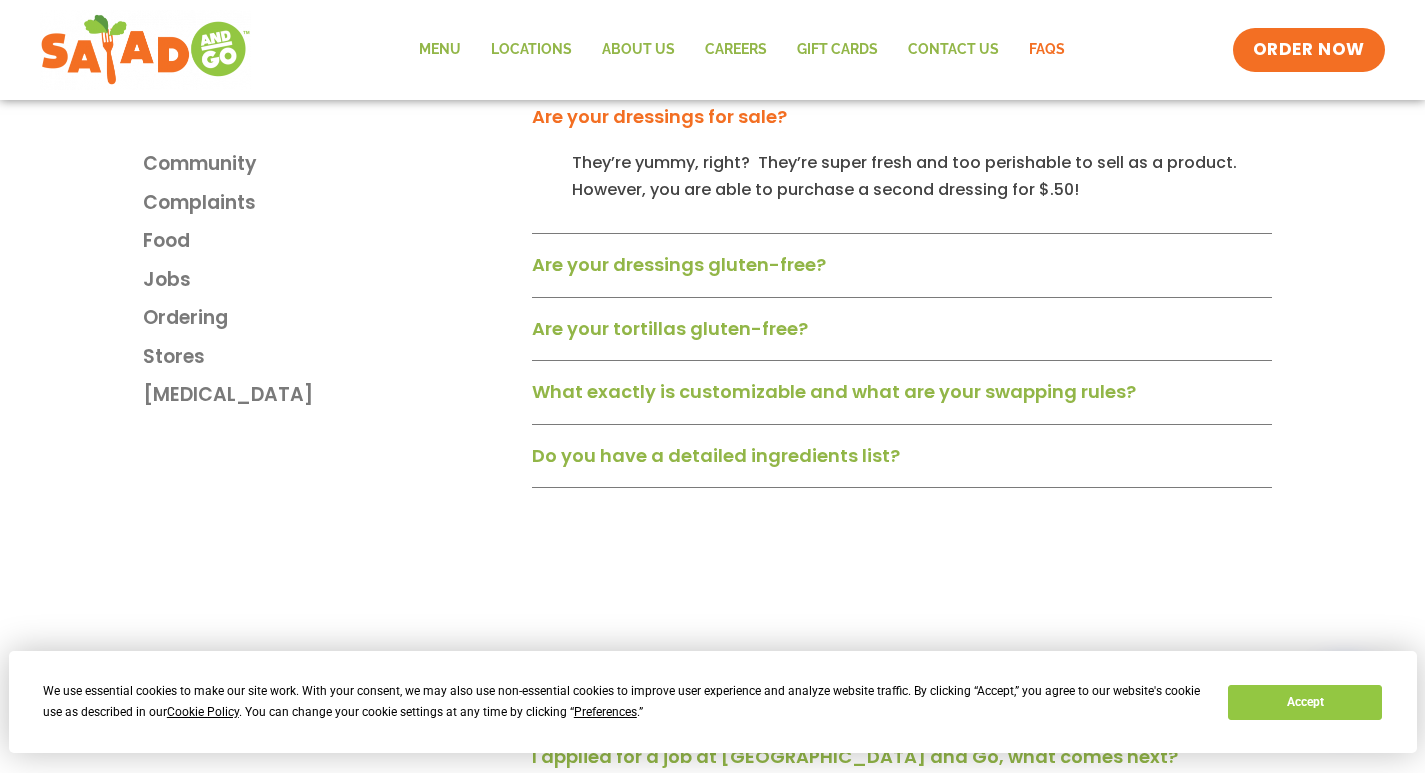 scroll, scrollTop: 1855, scrollLeft: 0, axis: vertical 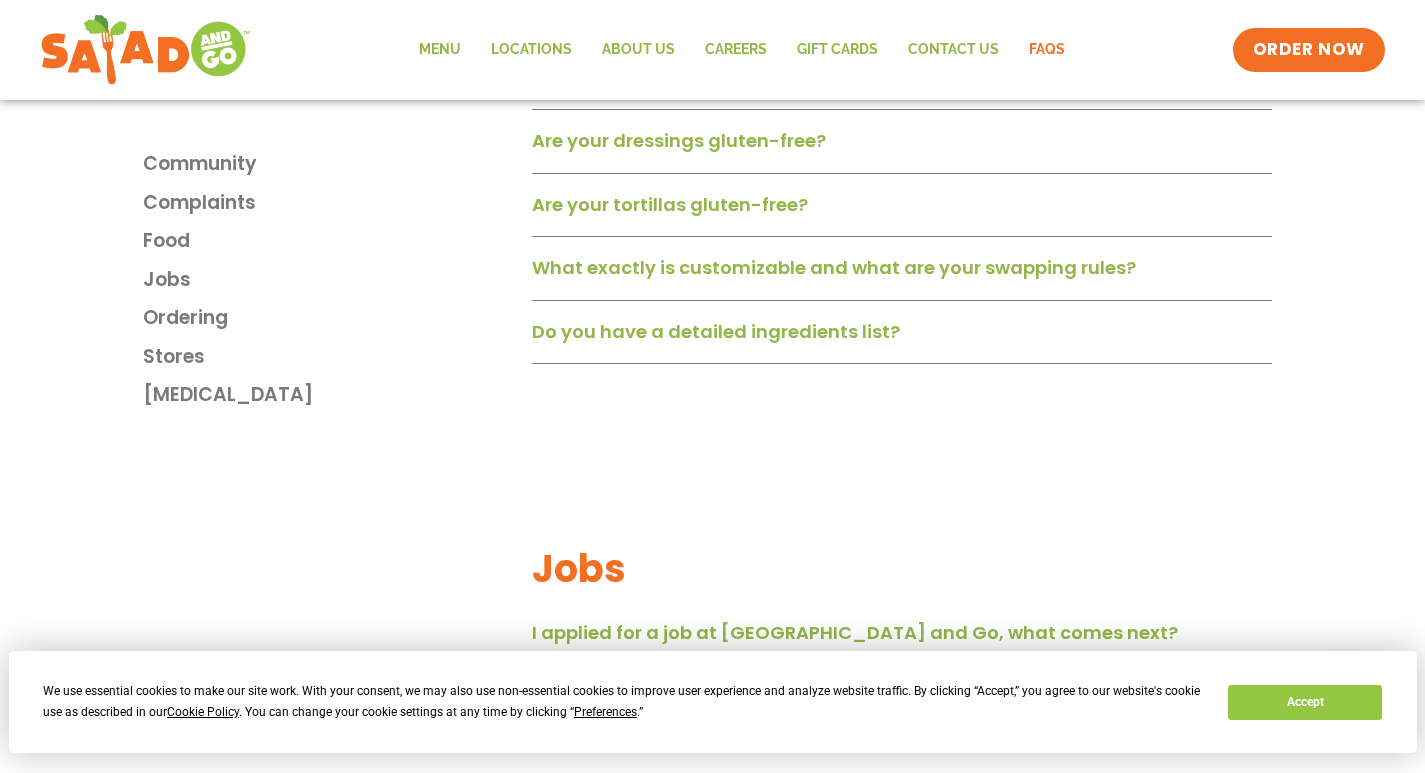 click on "Do you have a detailed ingredients list?" at bounding box center (716, 331) 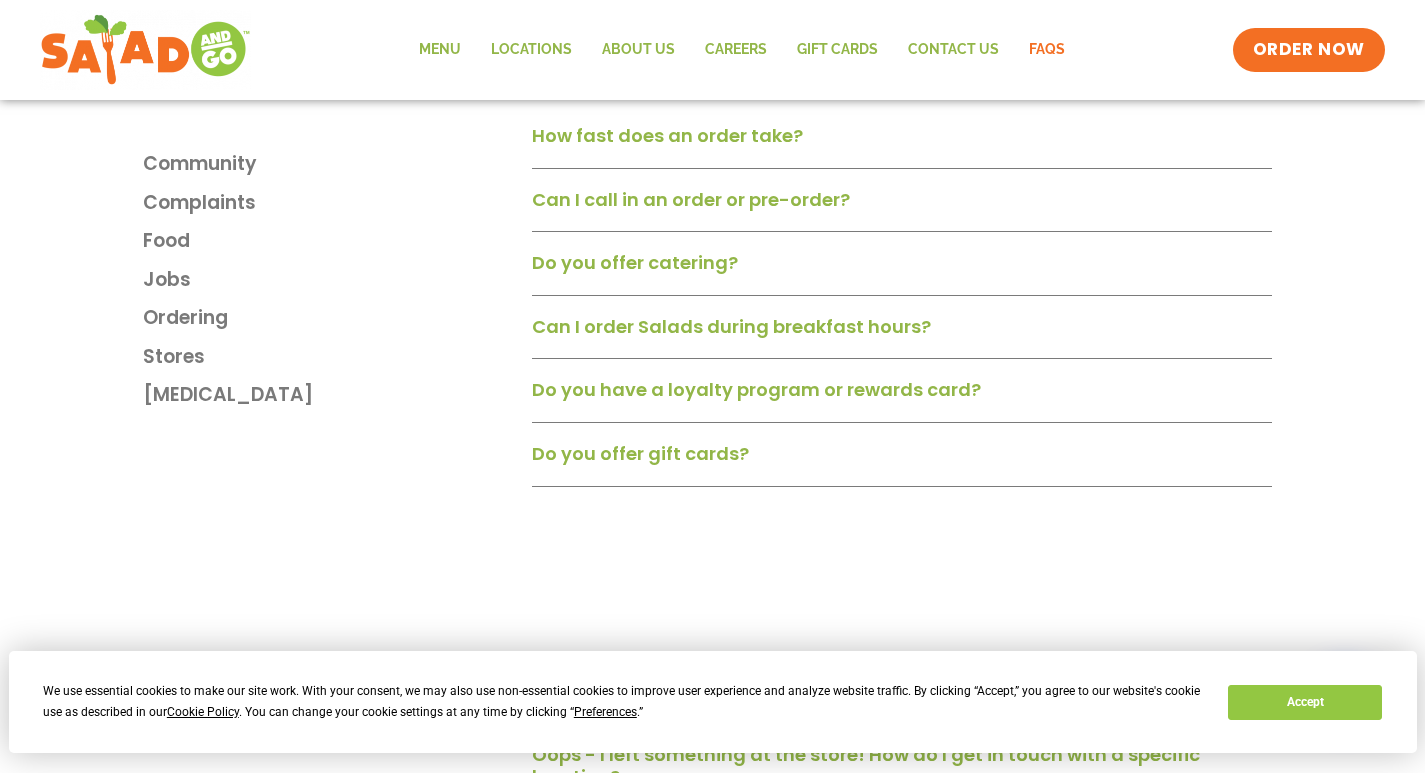 scroll, scrollTop: 2655, scrollLeft: 0, axis: vertical 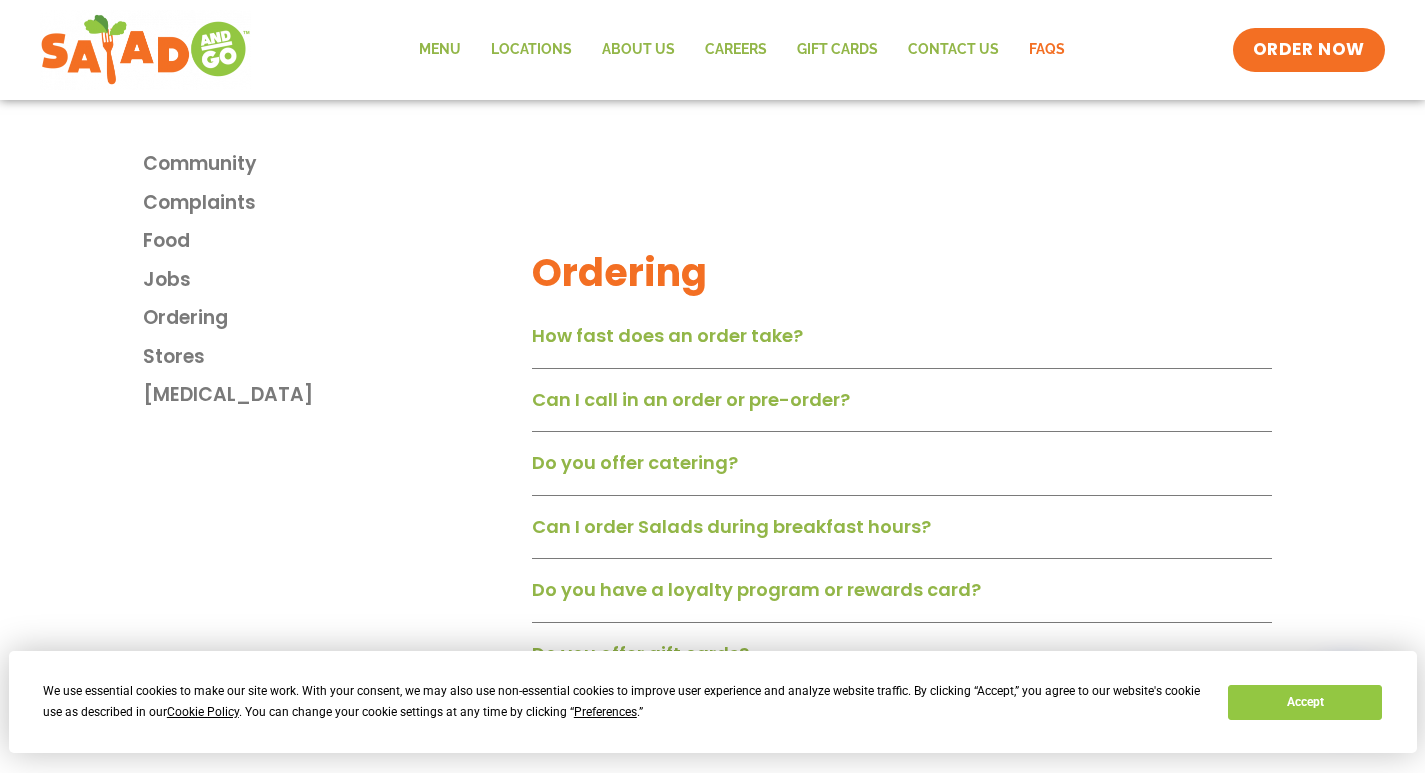 click on "How fast does an order take?" at bounding box center (667, 335) 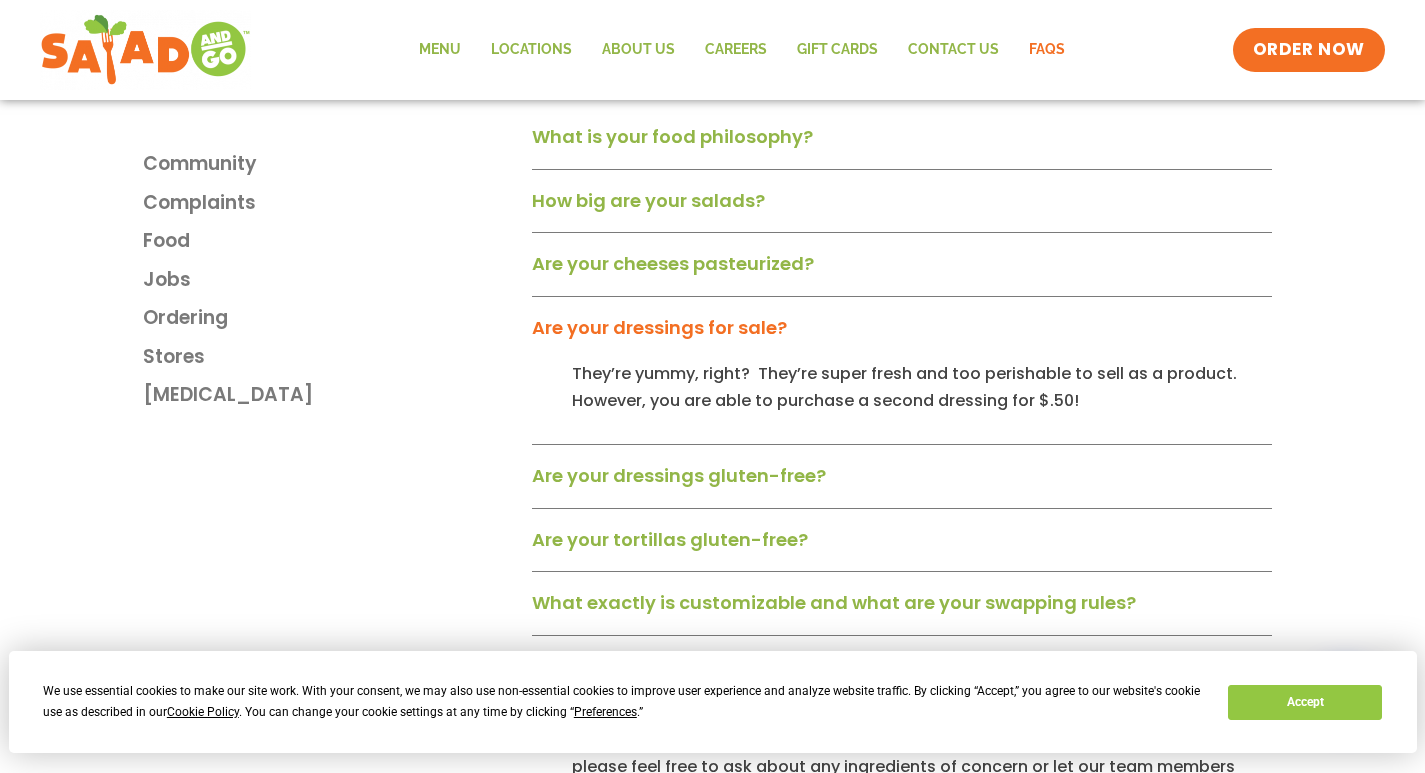 scroll, scrollTop: 1455, scrollLeft: 0, axis: vertical 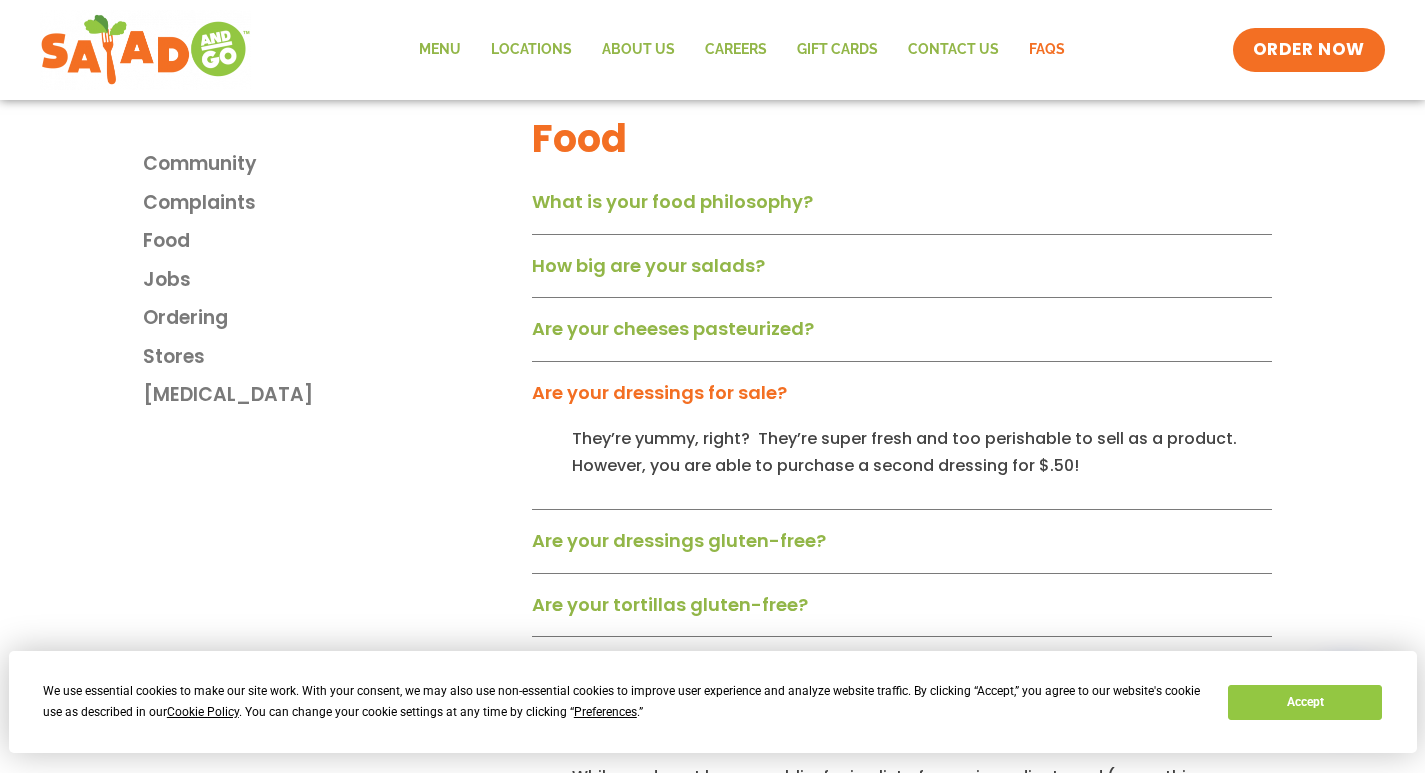 click on "What is your food philosophy?" at bounding box center (672, 201) 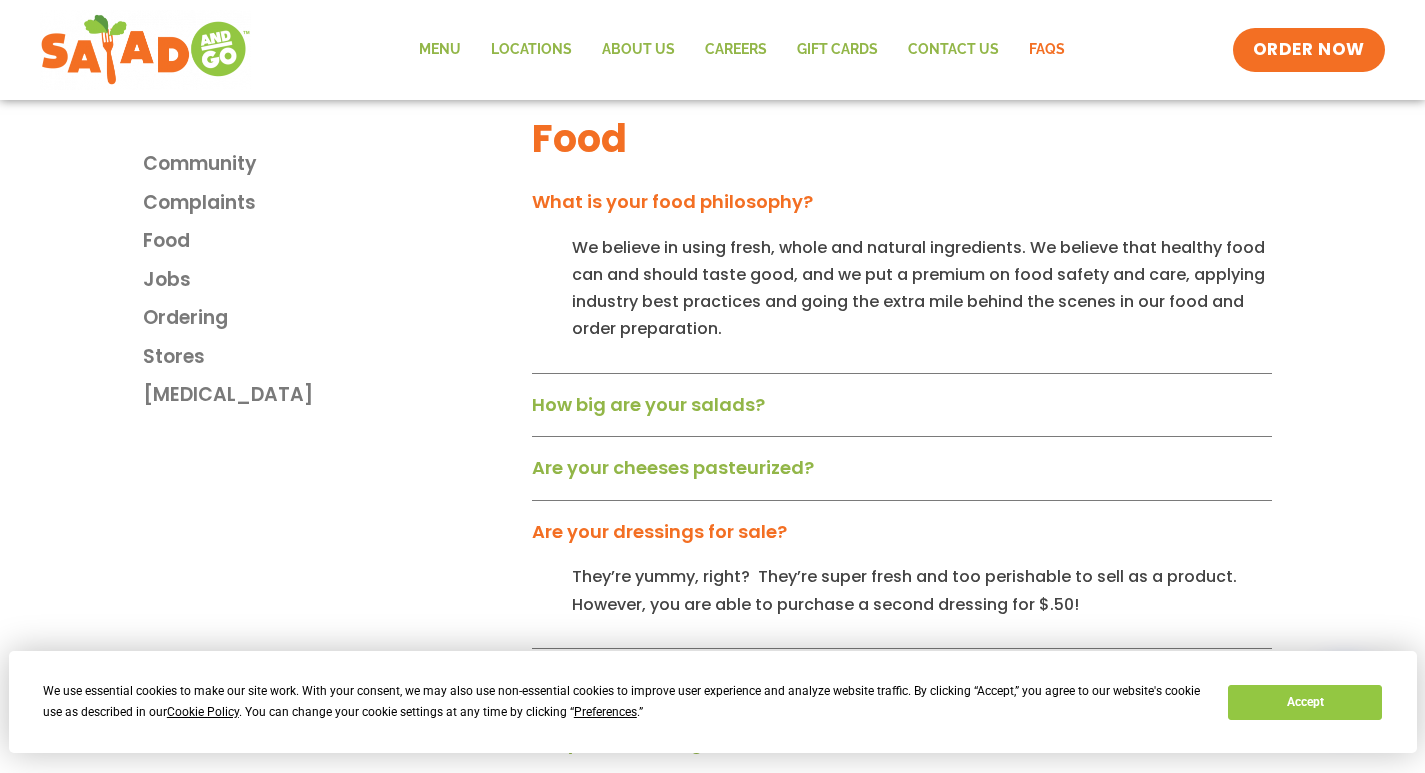 click on "How big are your salads?" at bounding box center [648, 404] 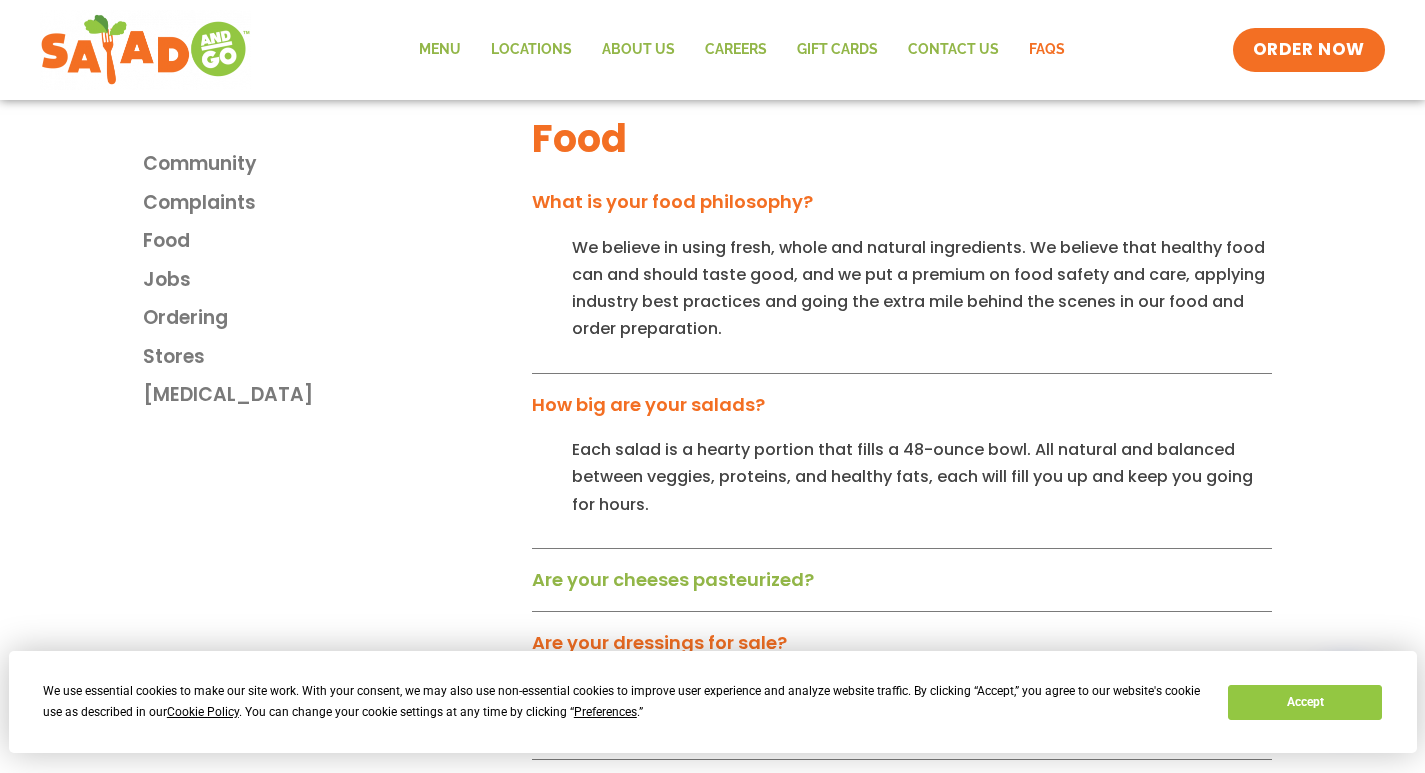 scroll, scrollTop: 1355, scrollLeft: 0, axis: vertical 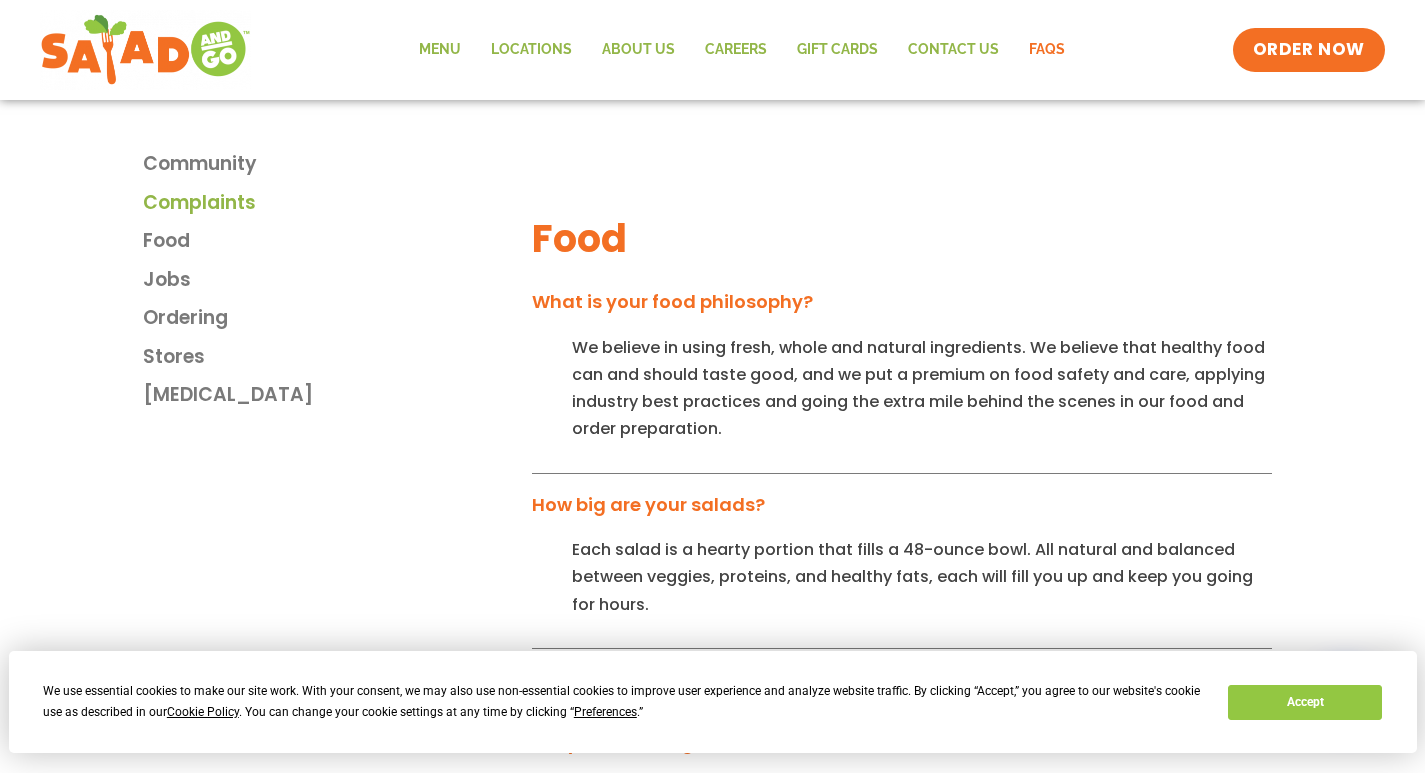 click on "Complaints" at bounding box center [199, 203] 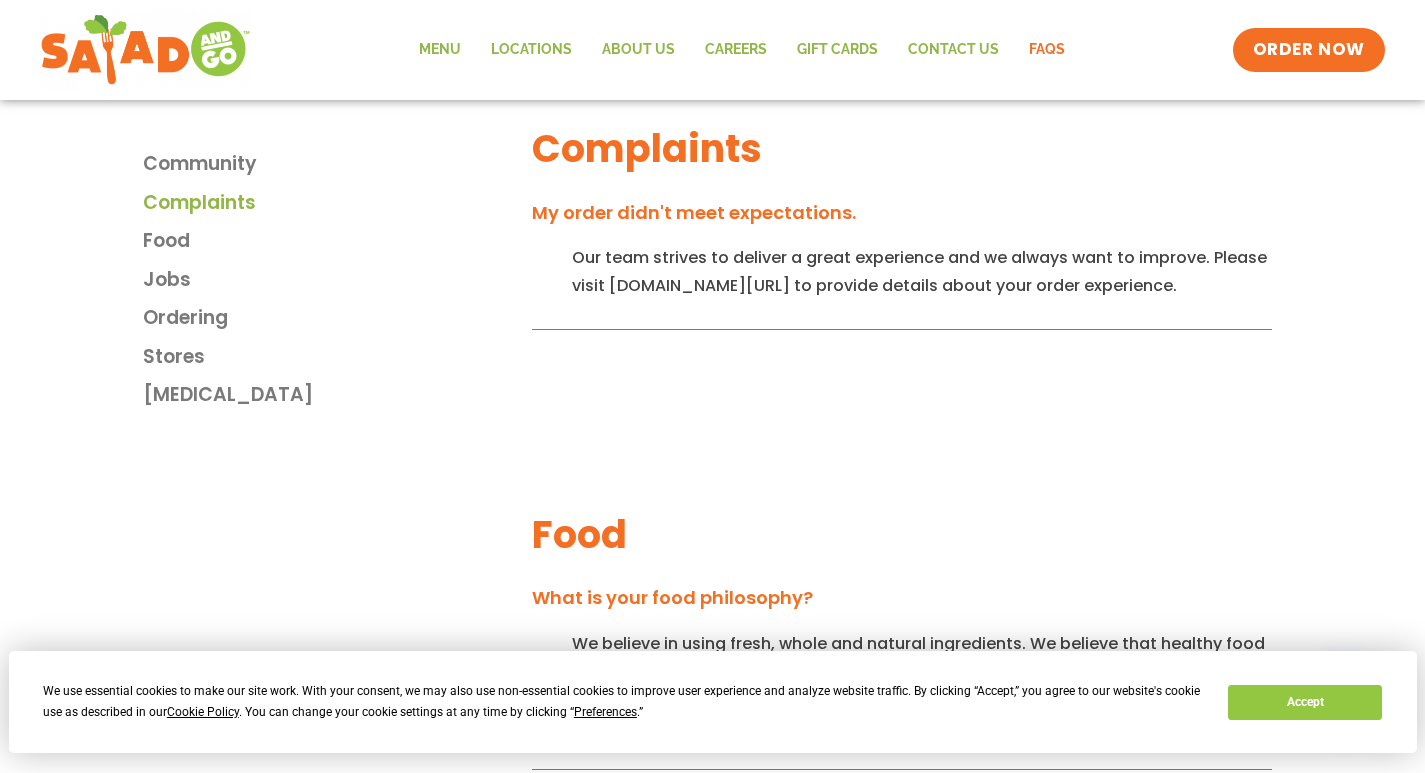 scroll, scrollTop: 1055, scrollLeft: 0, axis: vertical 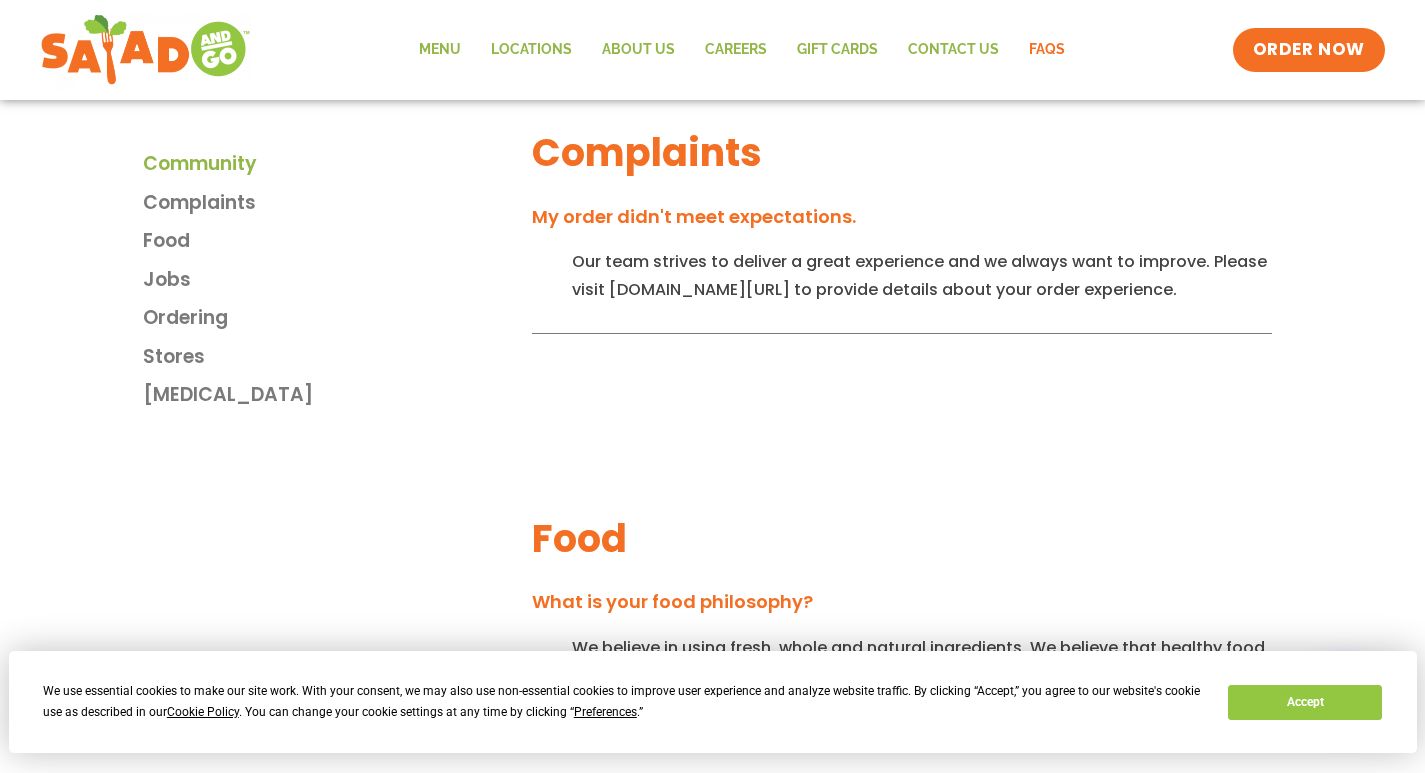 click on "Community" at bounding box center (200, 164) 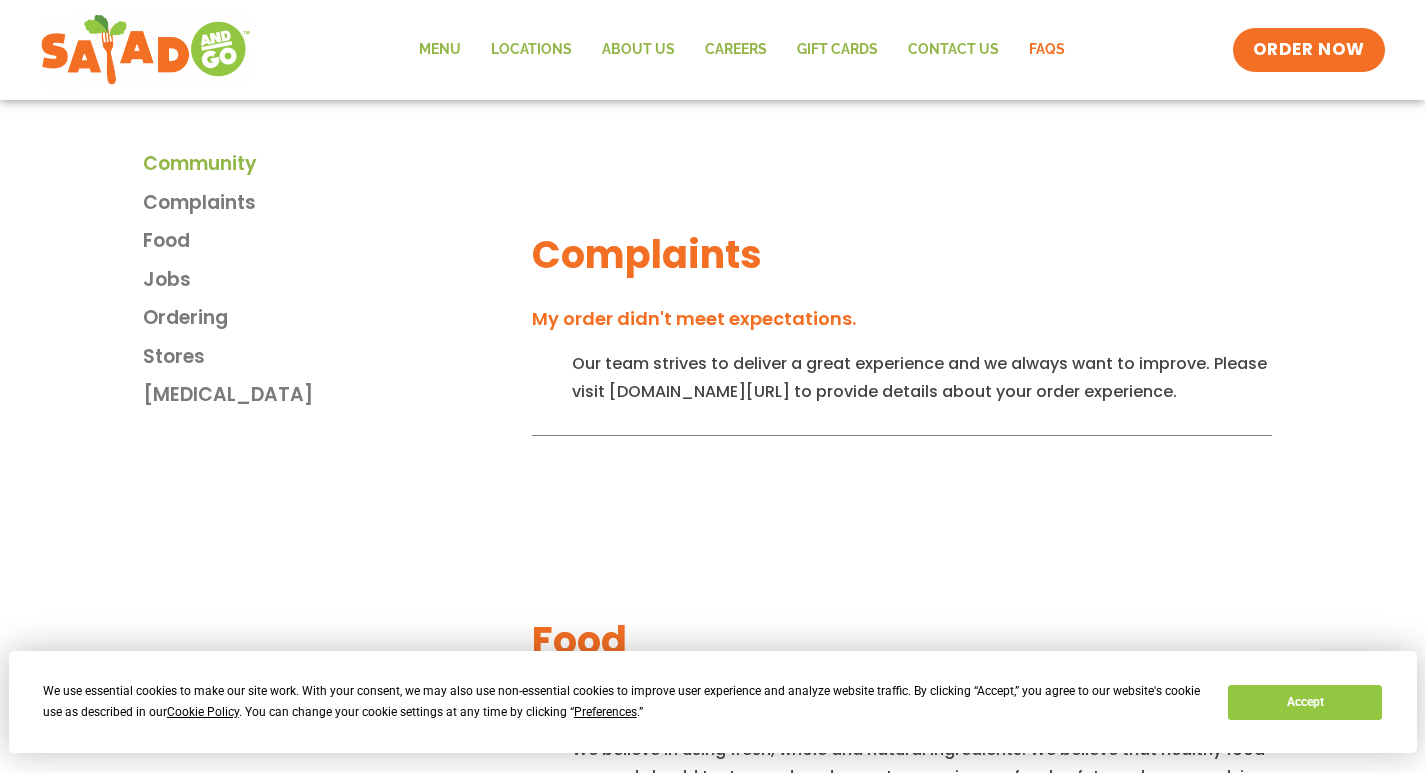 scroll, scrollTop: 742, scrollLeft: 0, axis: vertical 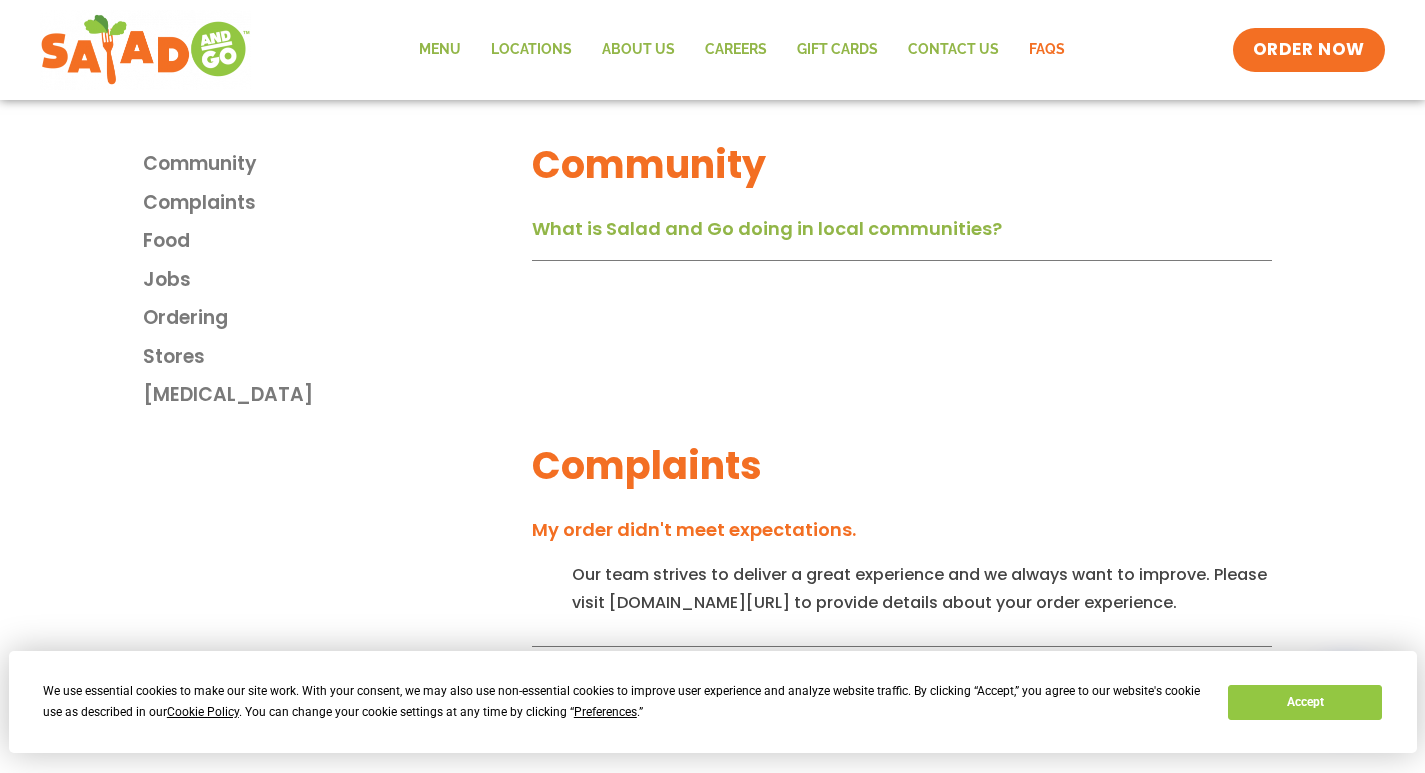 click on "What is Salad and Go doing in local communities?" at bounding box center (767, 228) 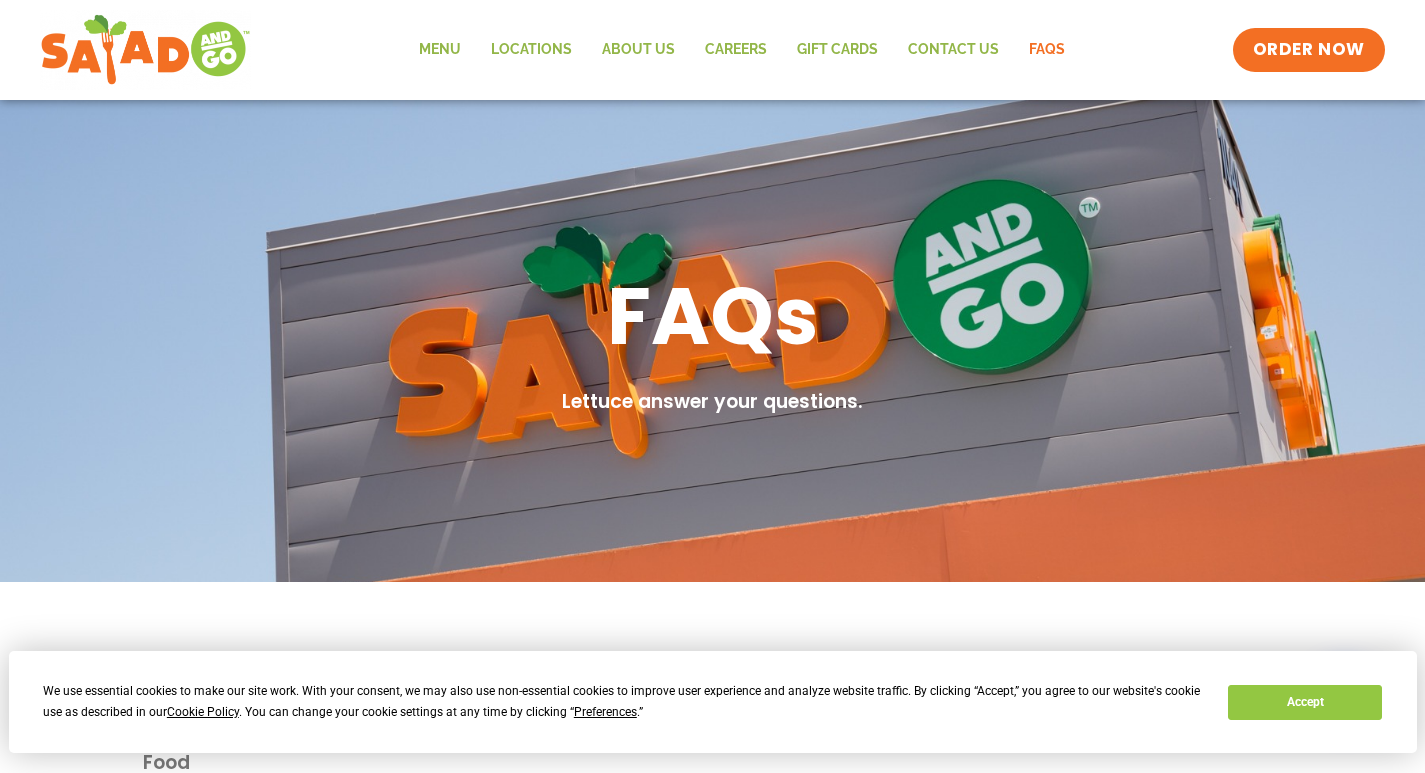 scroll, scrollTop: 0, scrollLeft: 0, axis: both 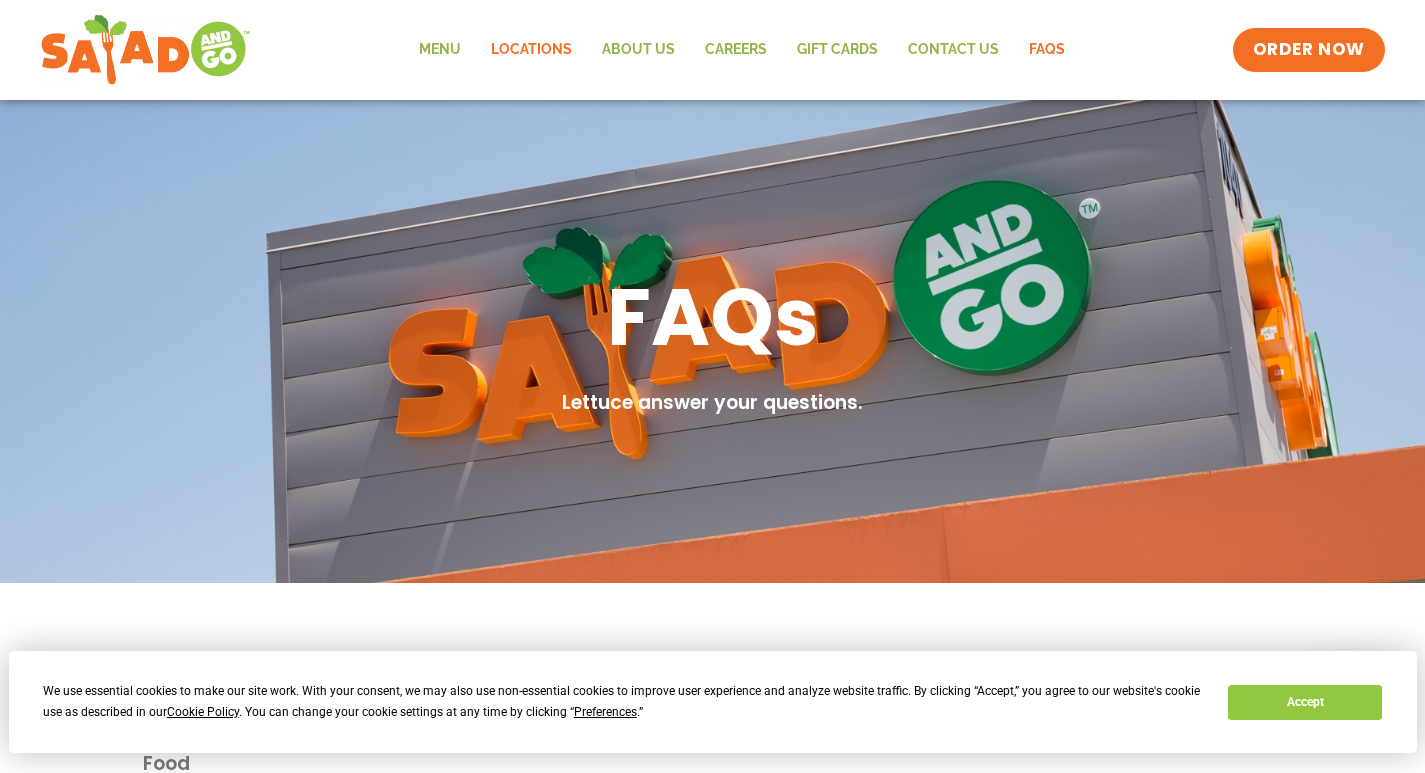 click on "Locations" 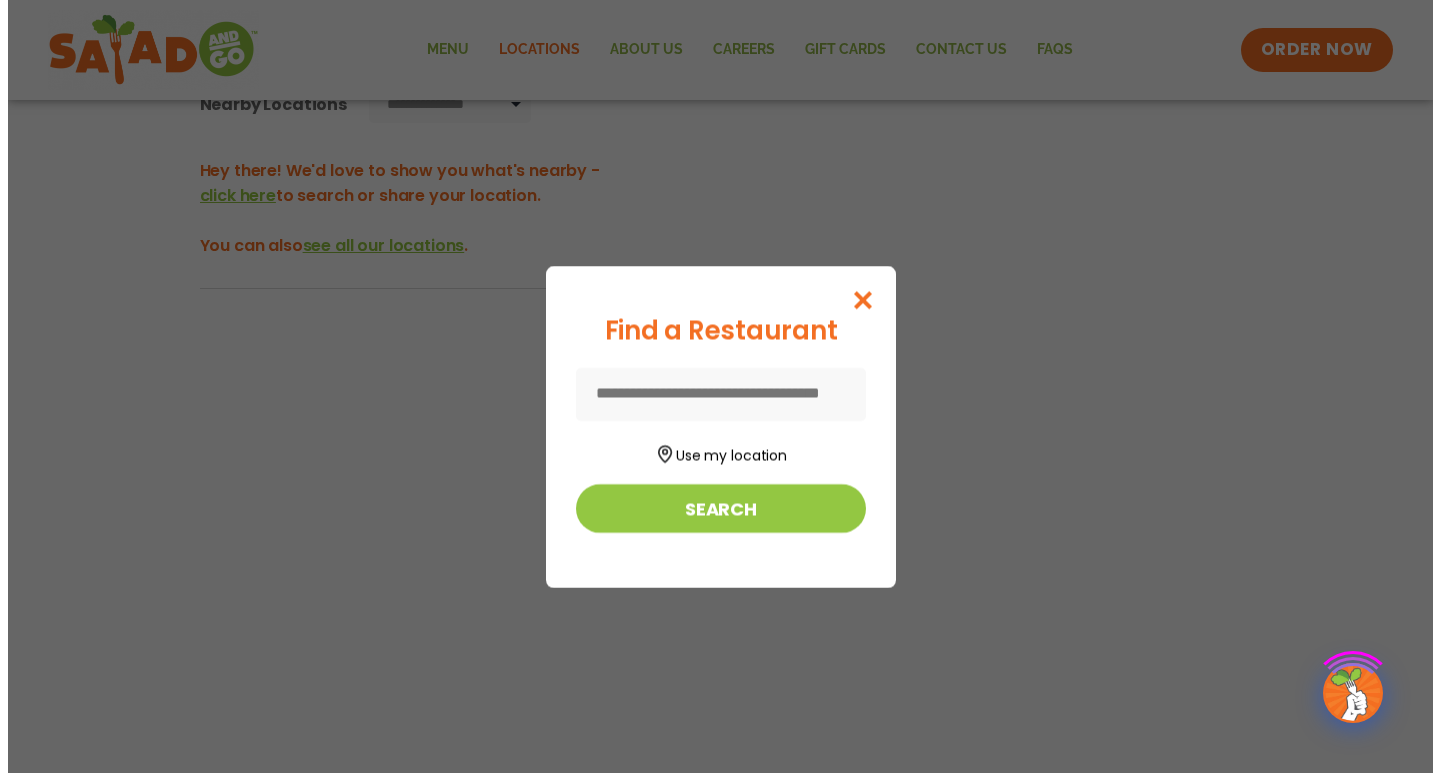 scroll, scrollTop: 419, scrollLeft: 0, axis: vertical 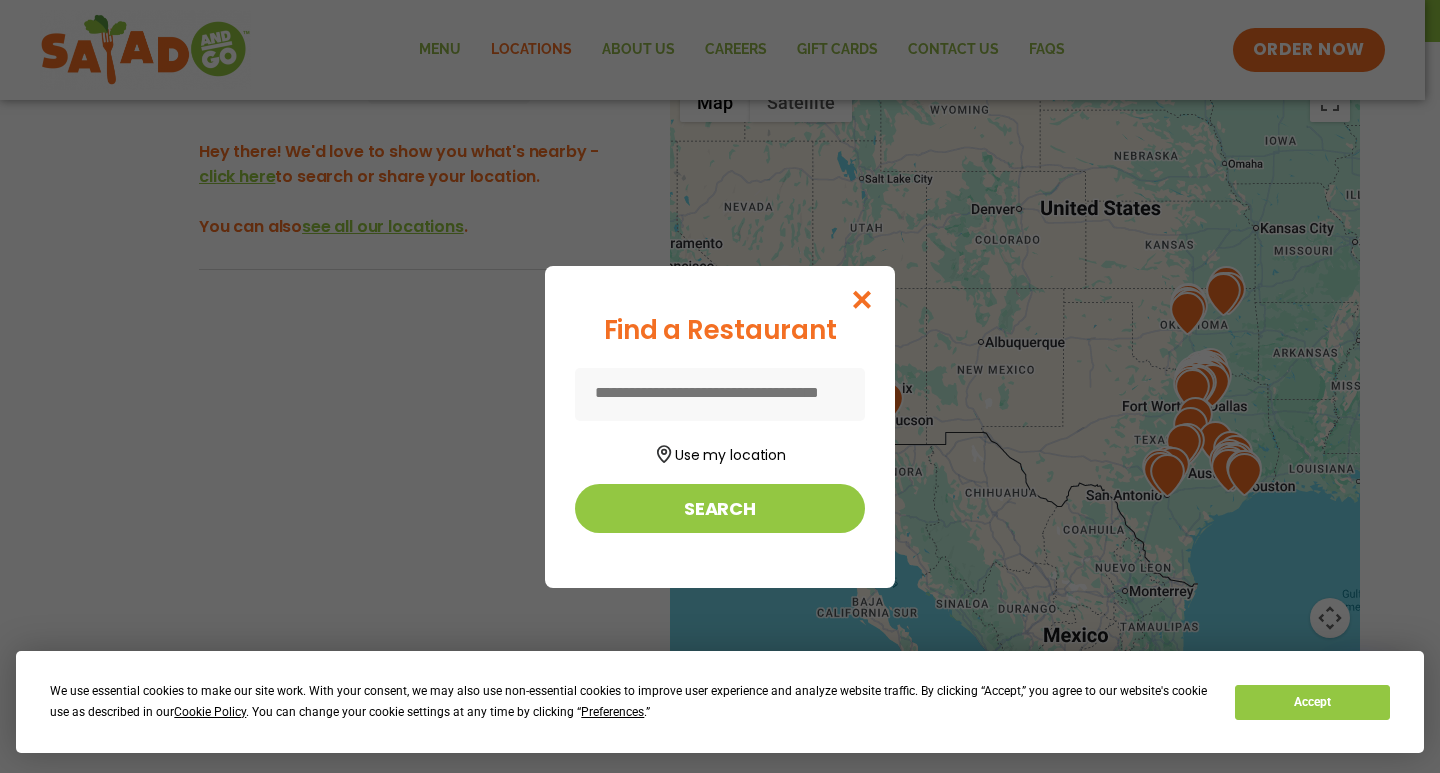 click at bounding box center [720, 394] 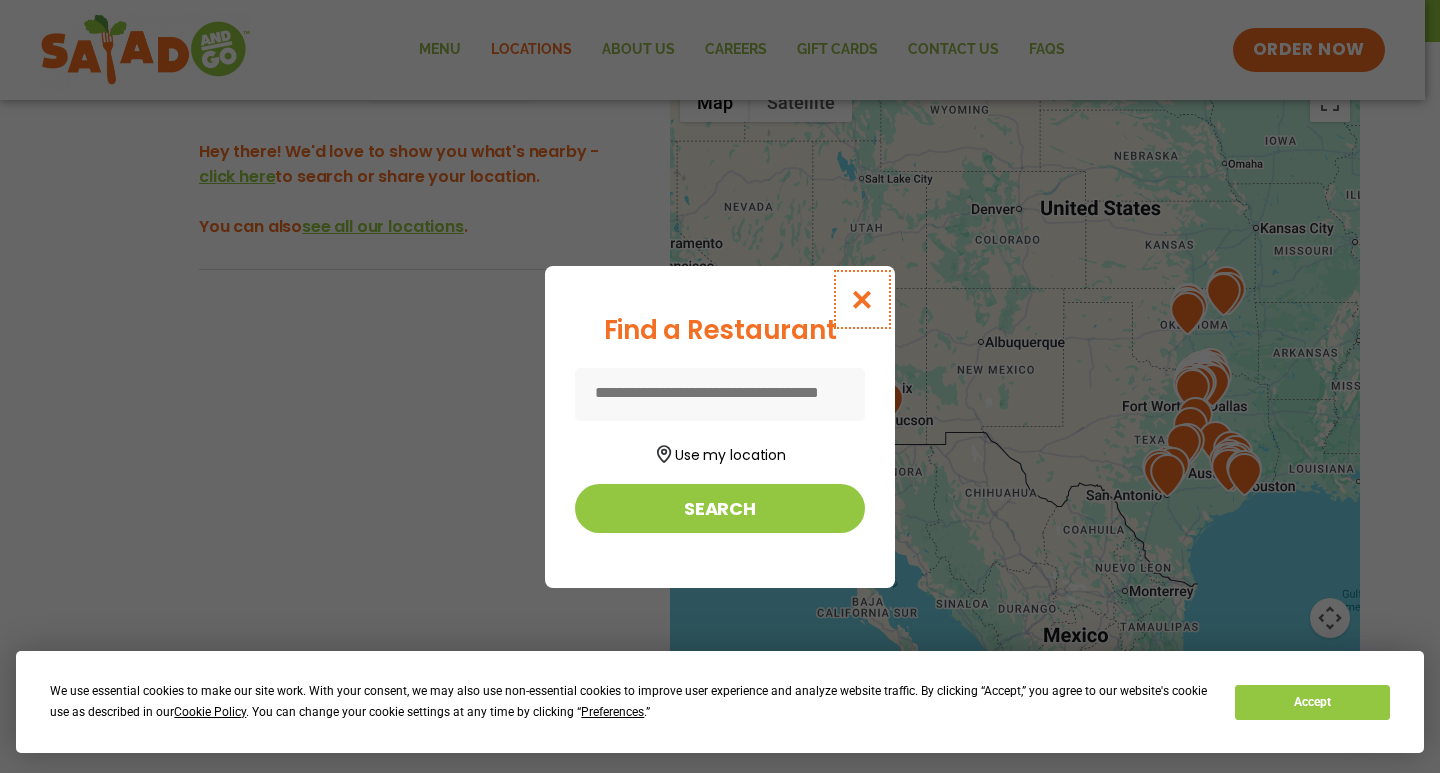 click at bounding box center (862, 299) 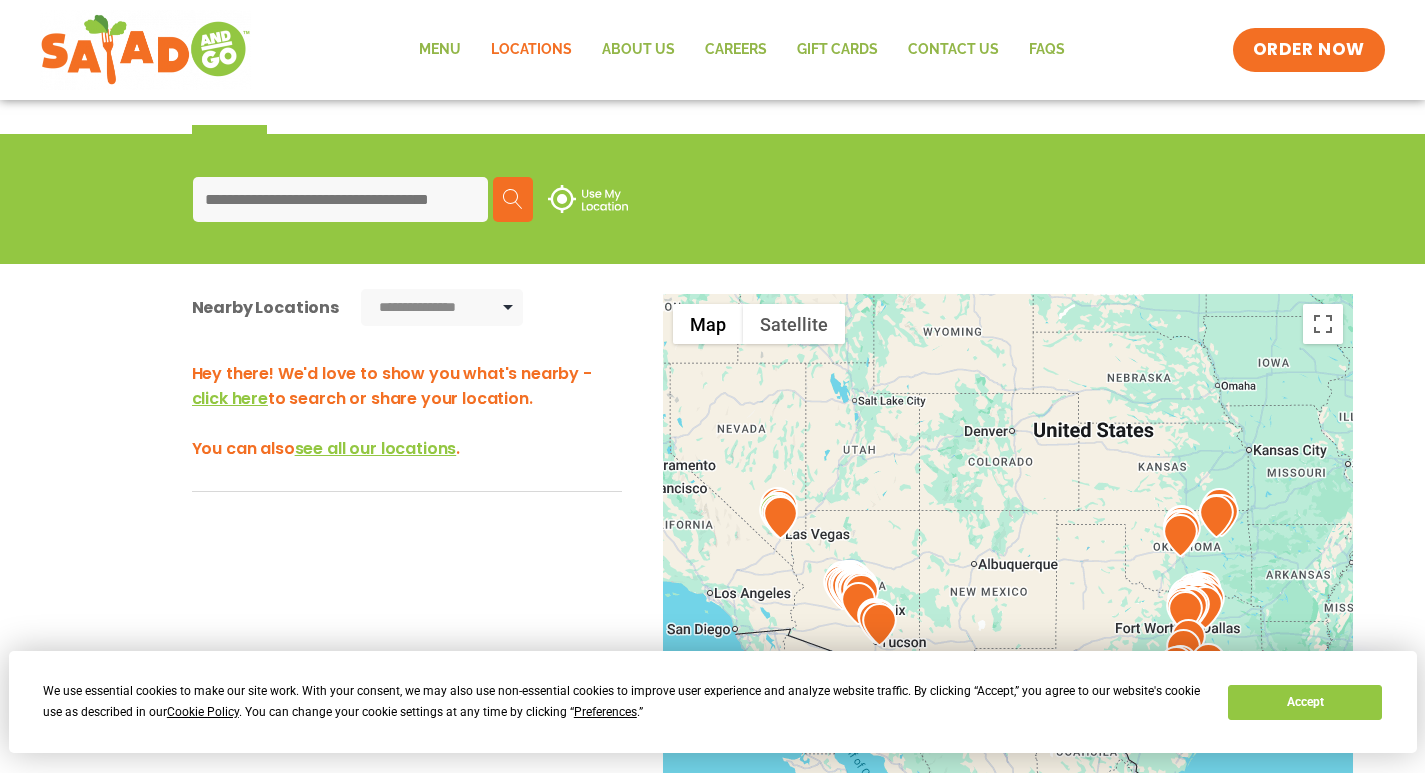 scroll, scrollTop: 119, scrollLeft: 0, axis: vertical 